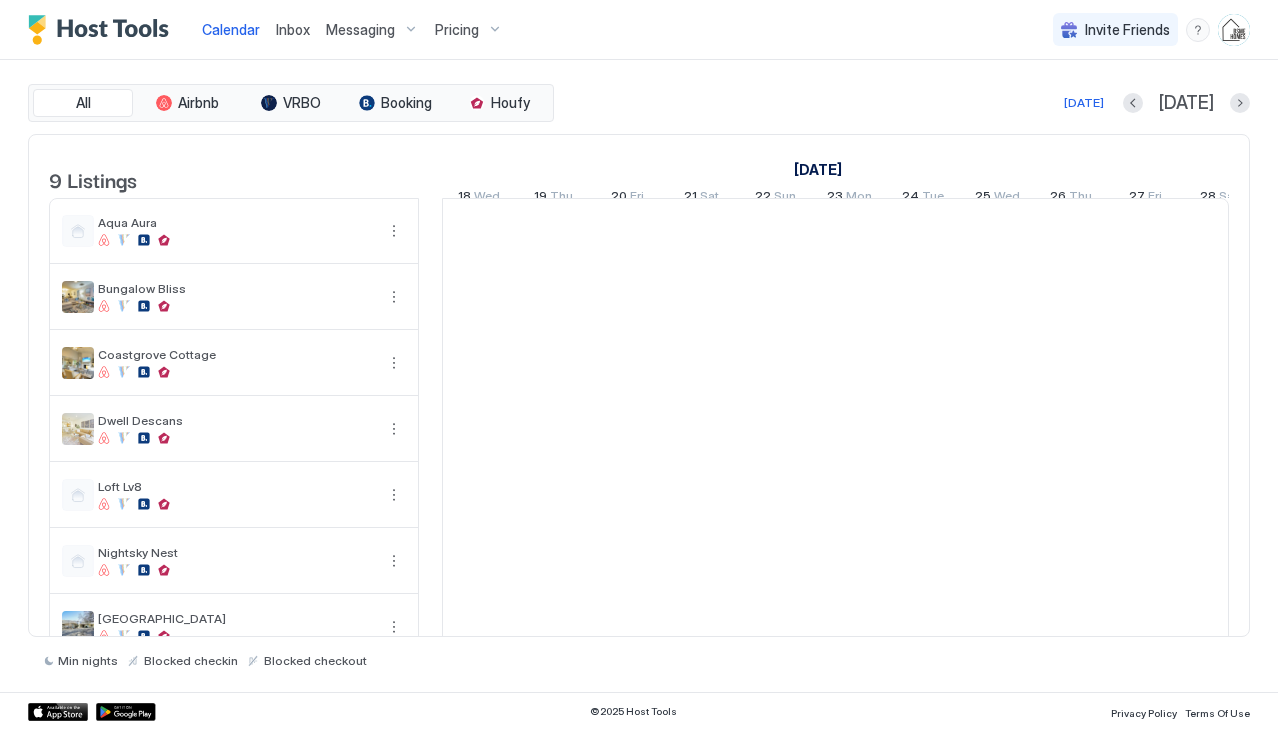 scroll, scrollTop: 0, scrollLeft: 0, axis: both 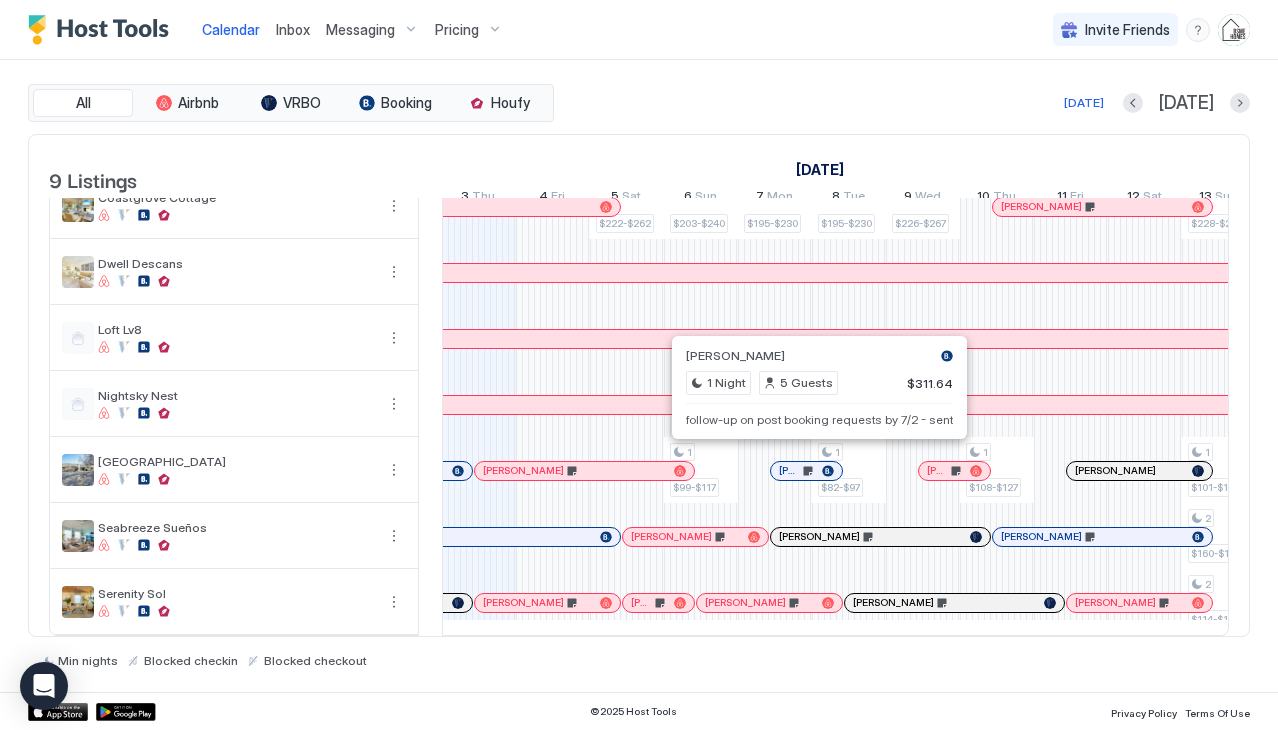 click at bounding box center [792, 471] 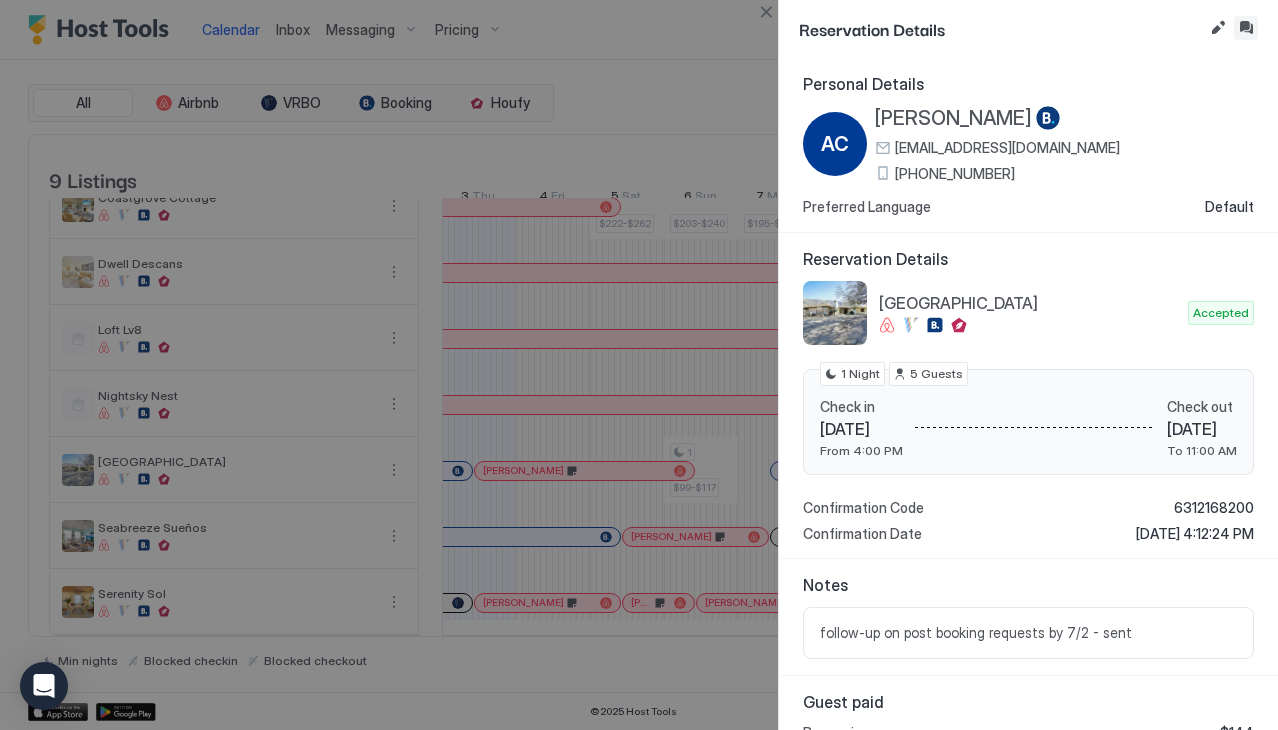 click at bounding box center (1246, 28) 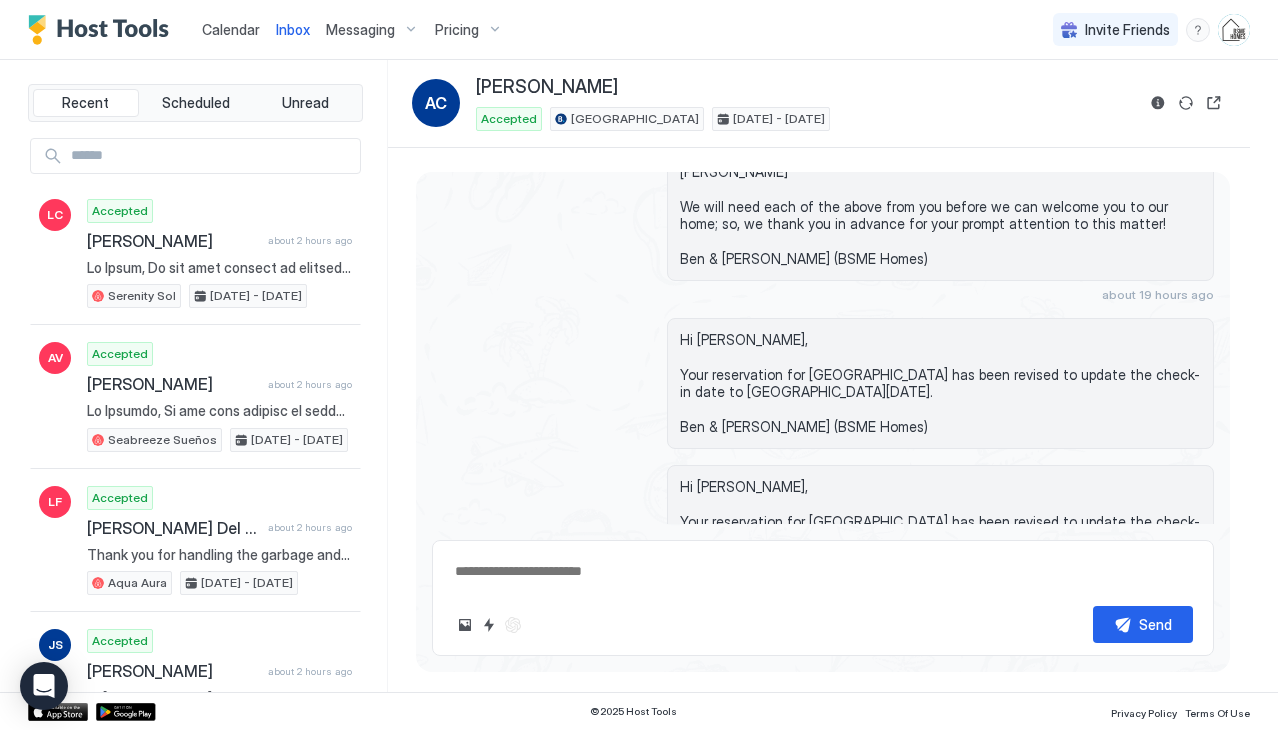 scroll, scrollTop: 1779, scrollLeft: 0, axis: vertical 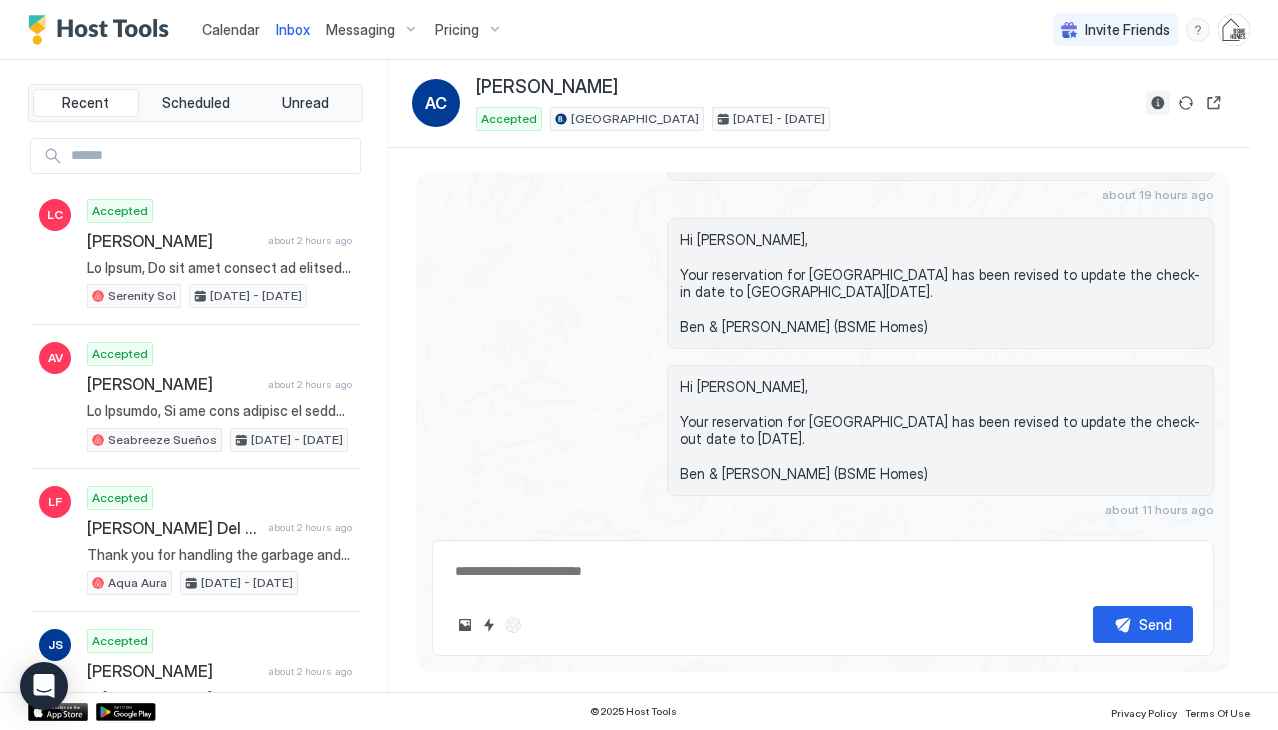 click at bounding box center (1158, 103) 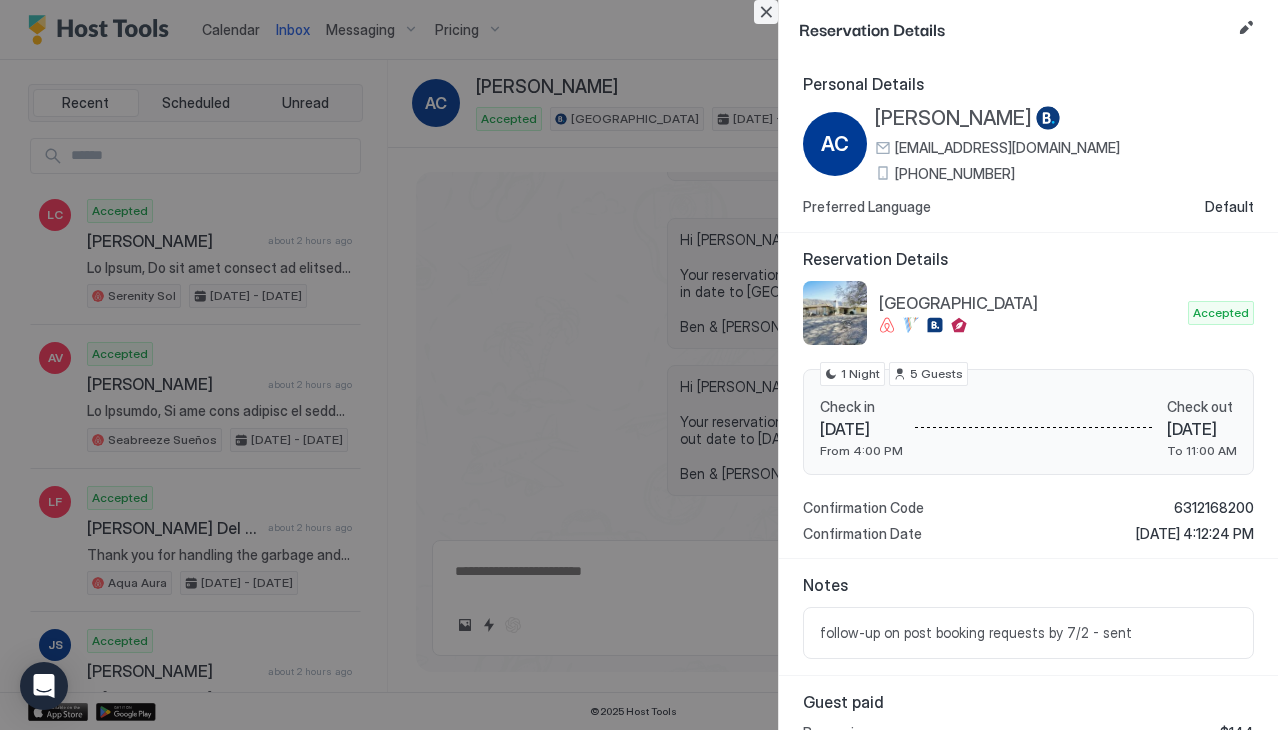 click at bounding box center [766, 12] 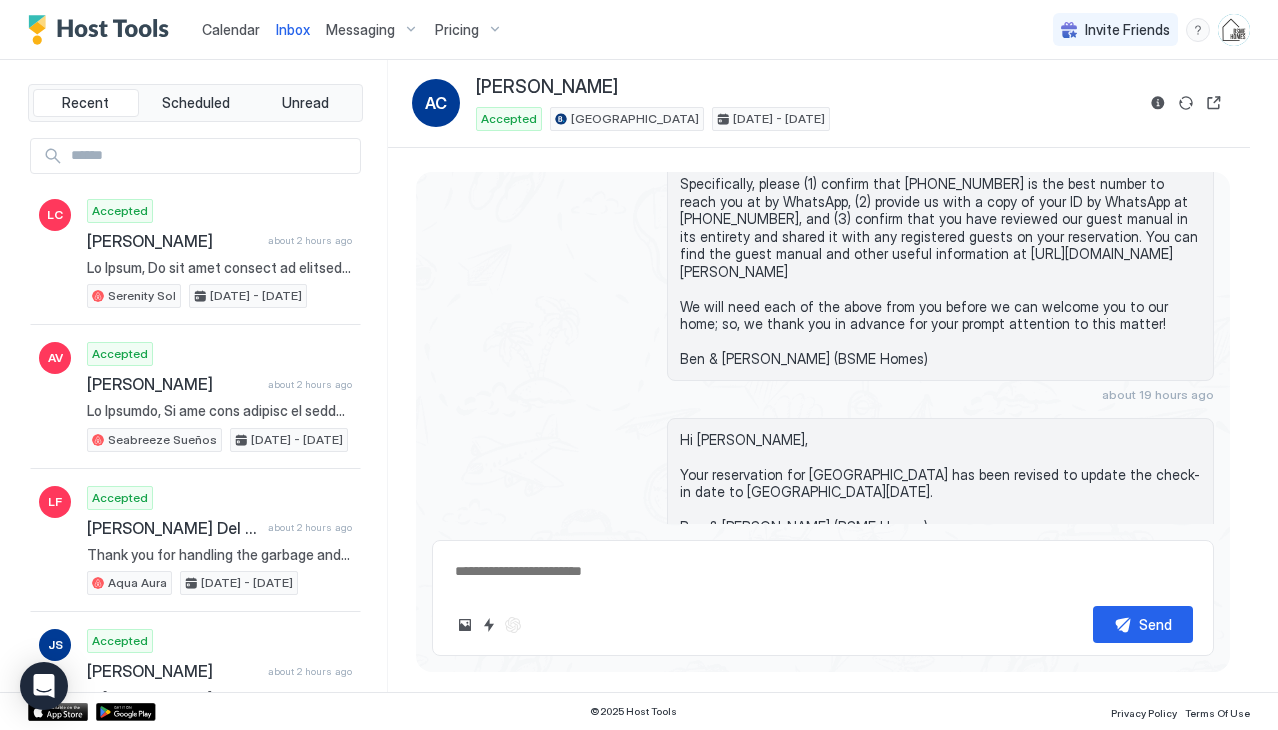 scroll, scrollTop: 1679, scrollLeft: 0, axis: vertical 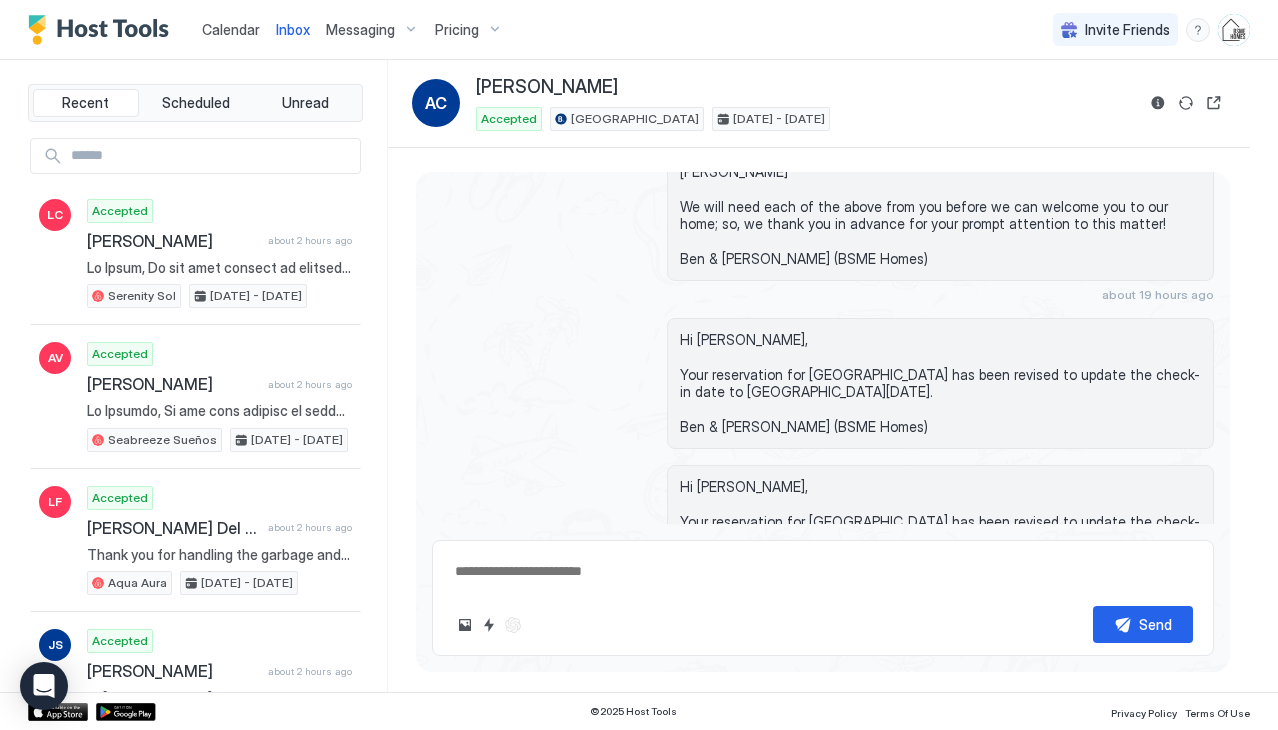 click on "Calendar" at bounding box center [231, 29] 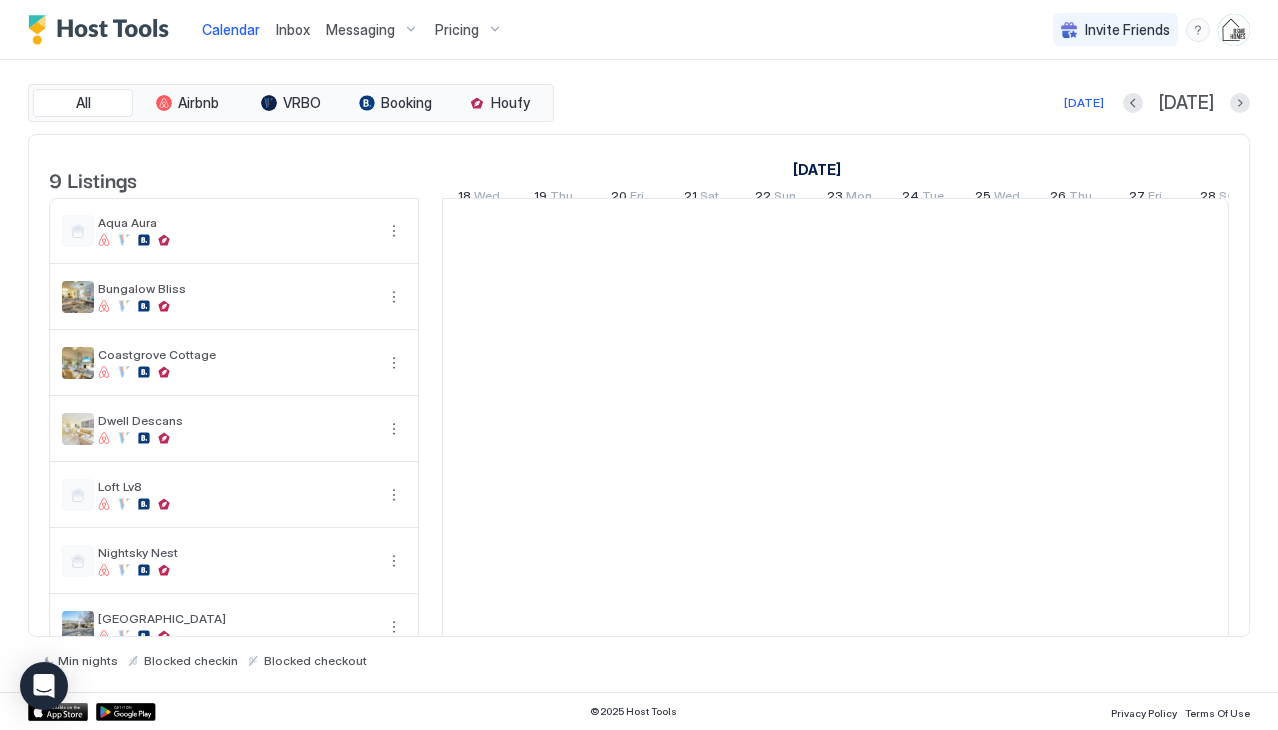 scroll, scrollTop: 0, scrollLeft: 1111, axis: horizontal 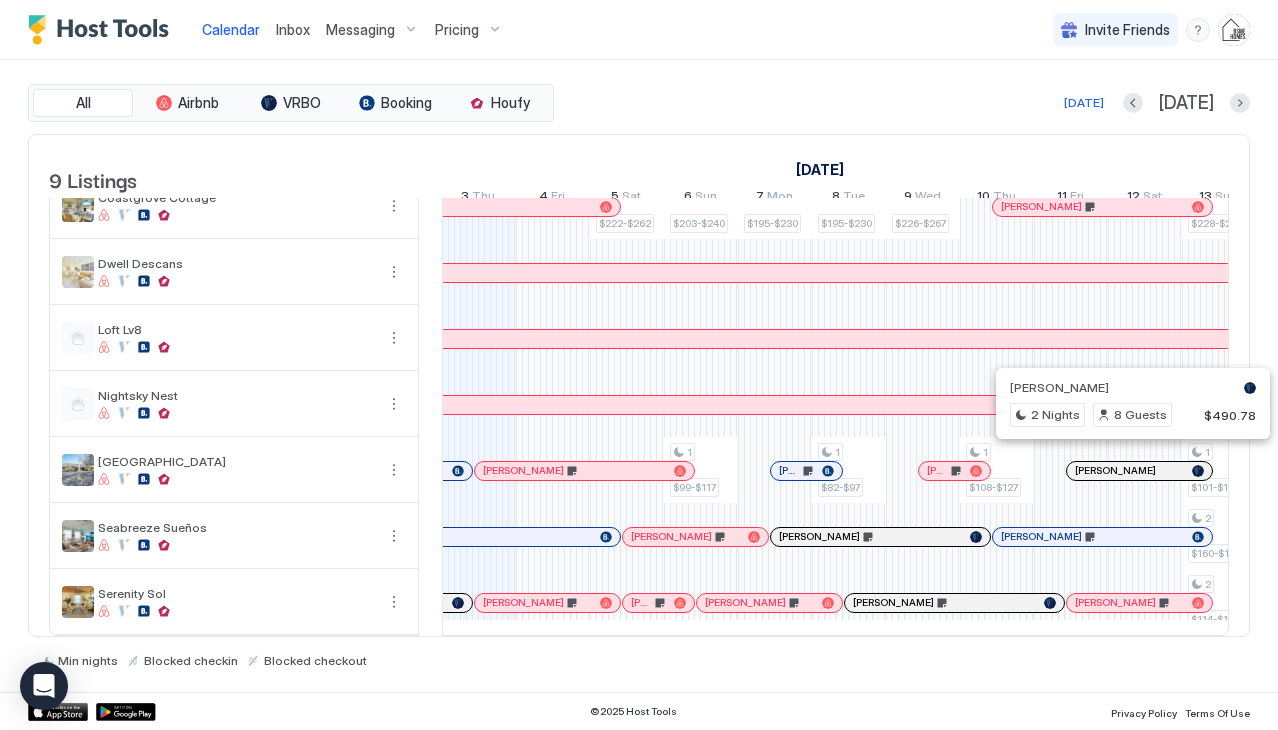 click at bounding box center (1125, 471) 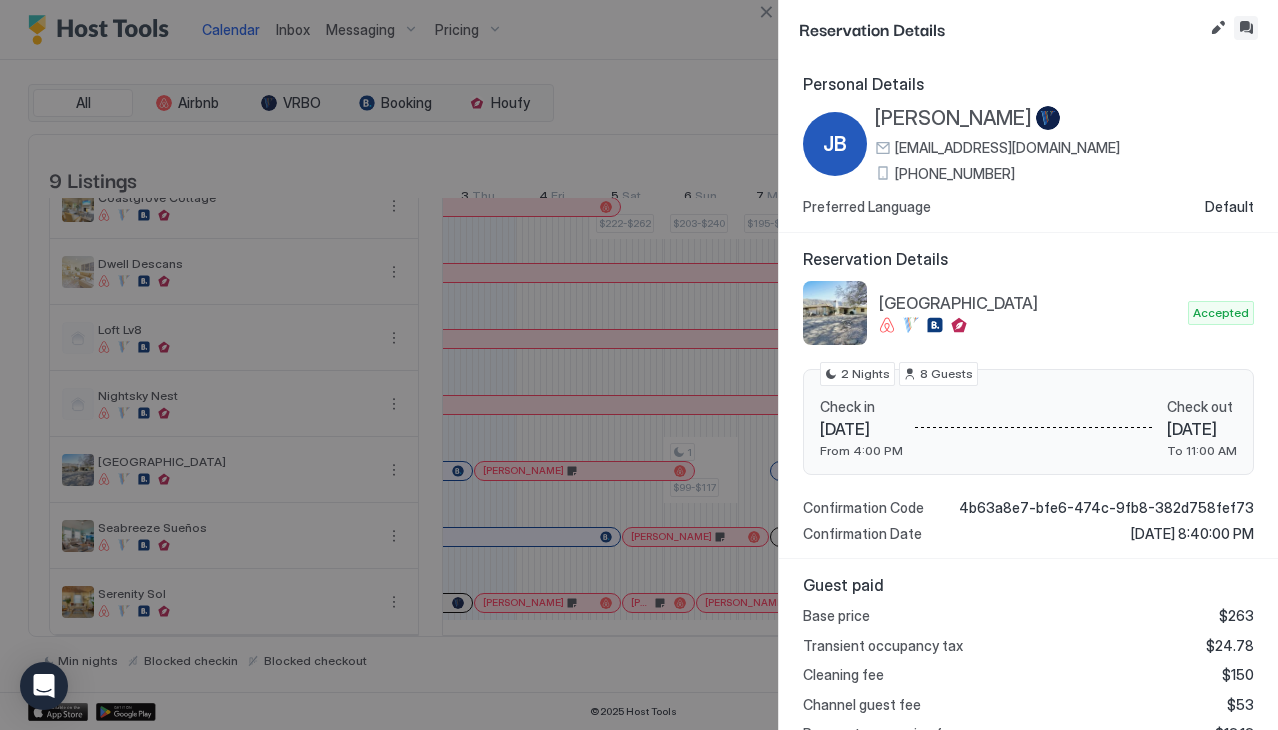 click at bounding box center (1246, 28) 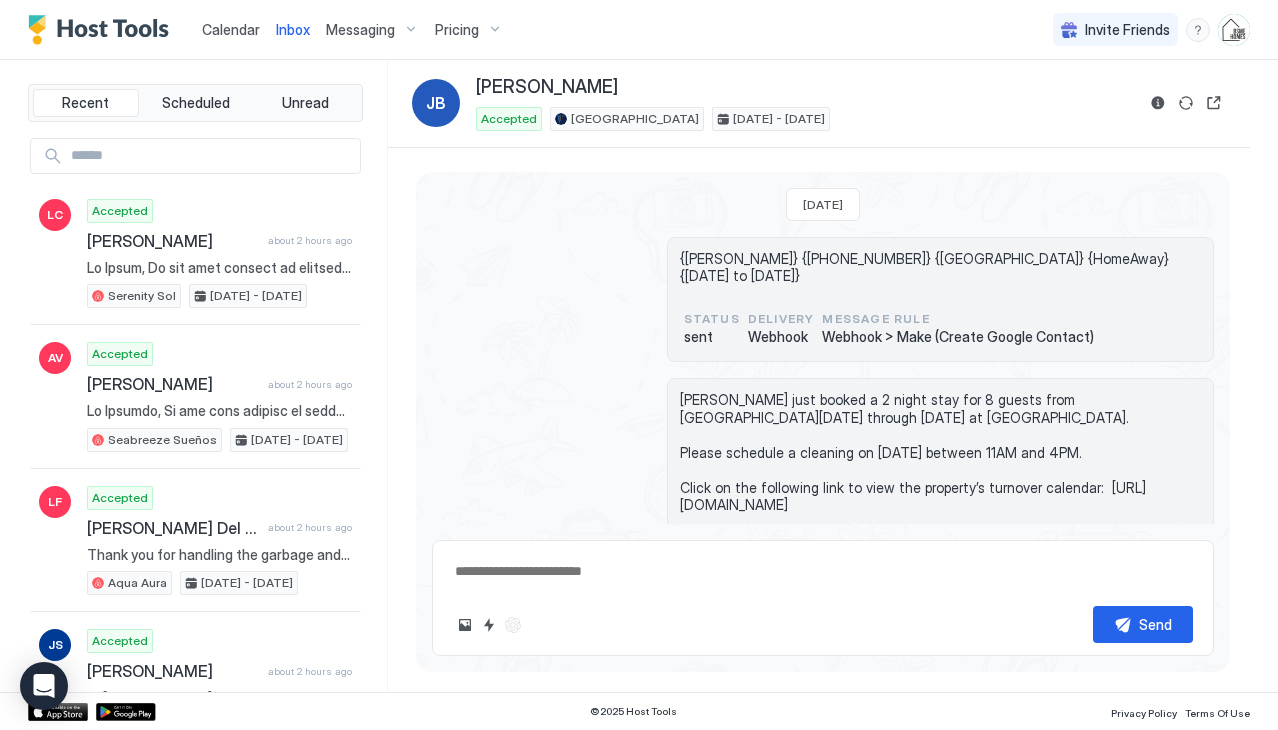 scroll, scrollTop: 892, scrollLeft: 0, axis: vertical 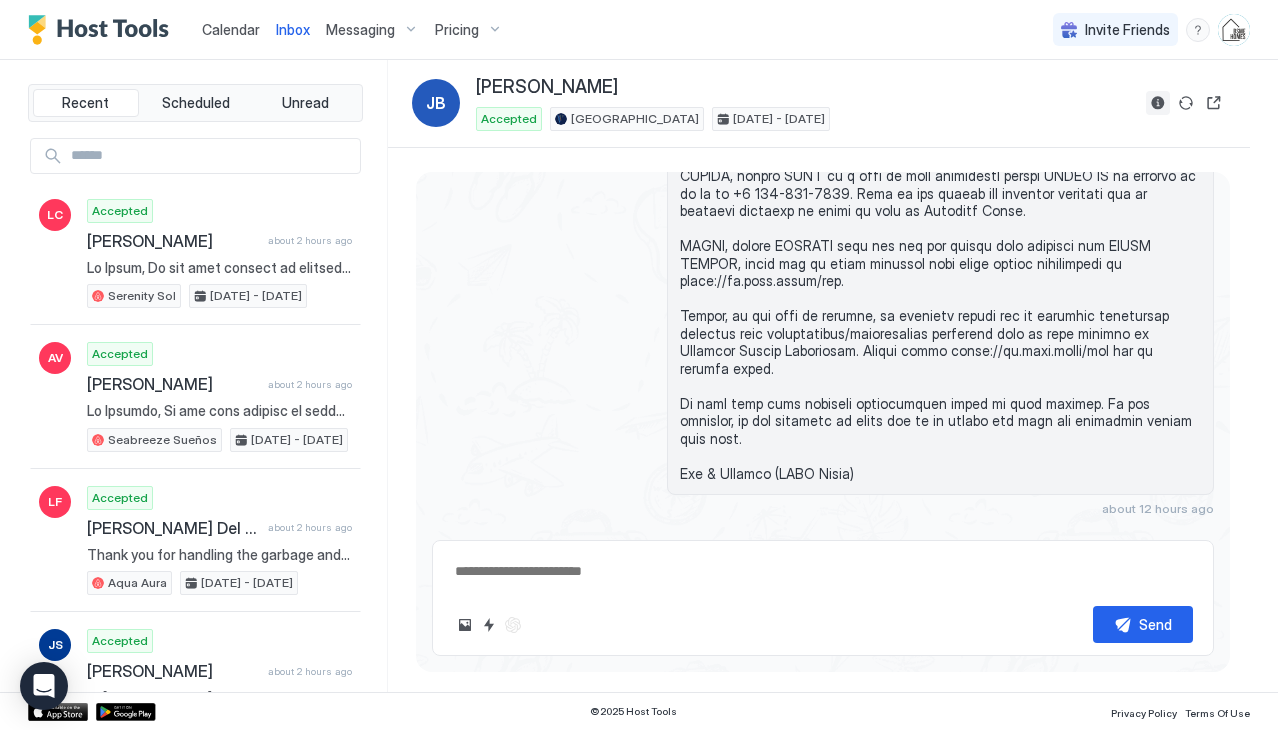 click at bounding box center (1158, 103) 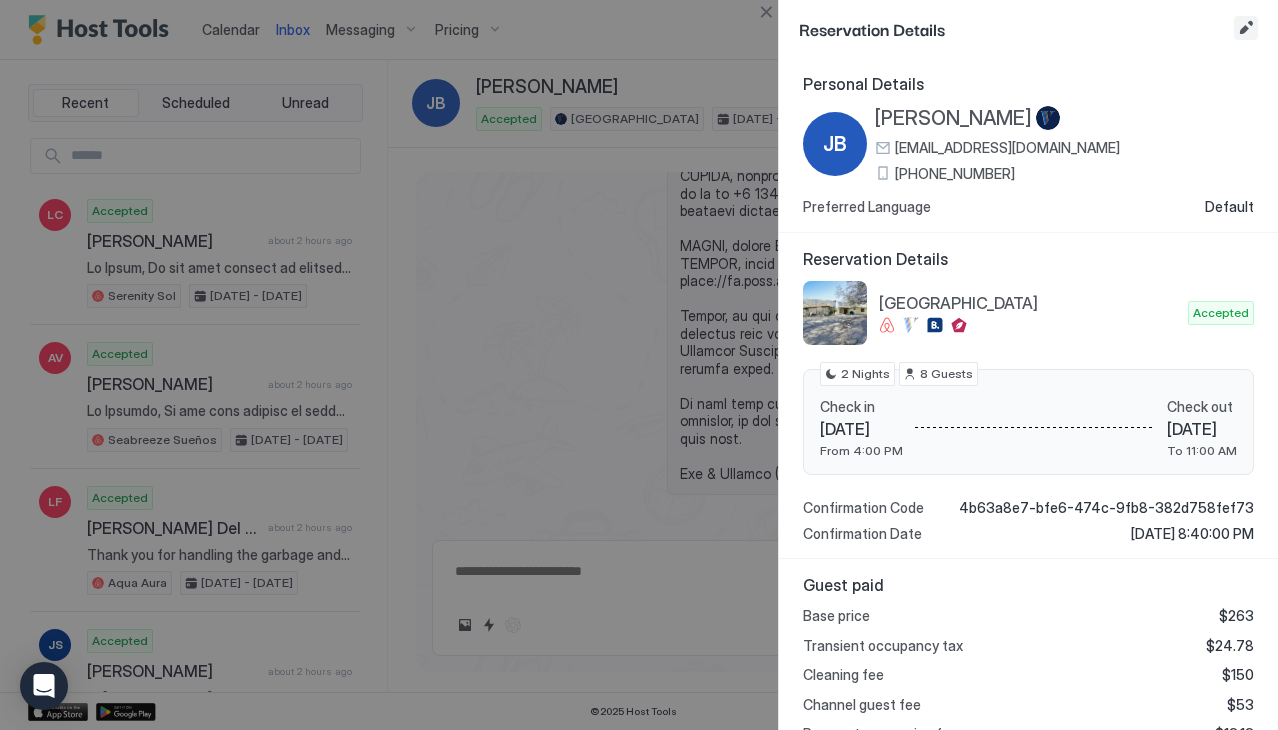 click at bounding box center (1246, 28) 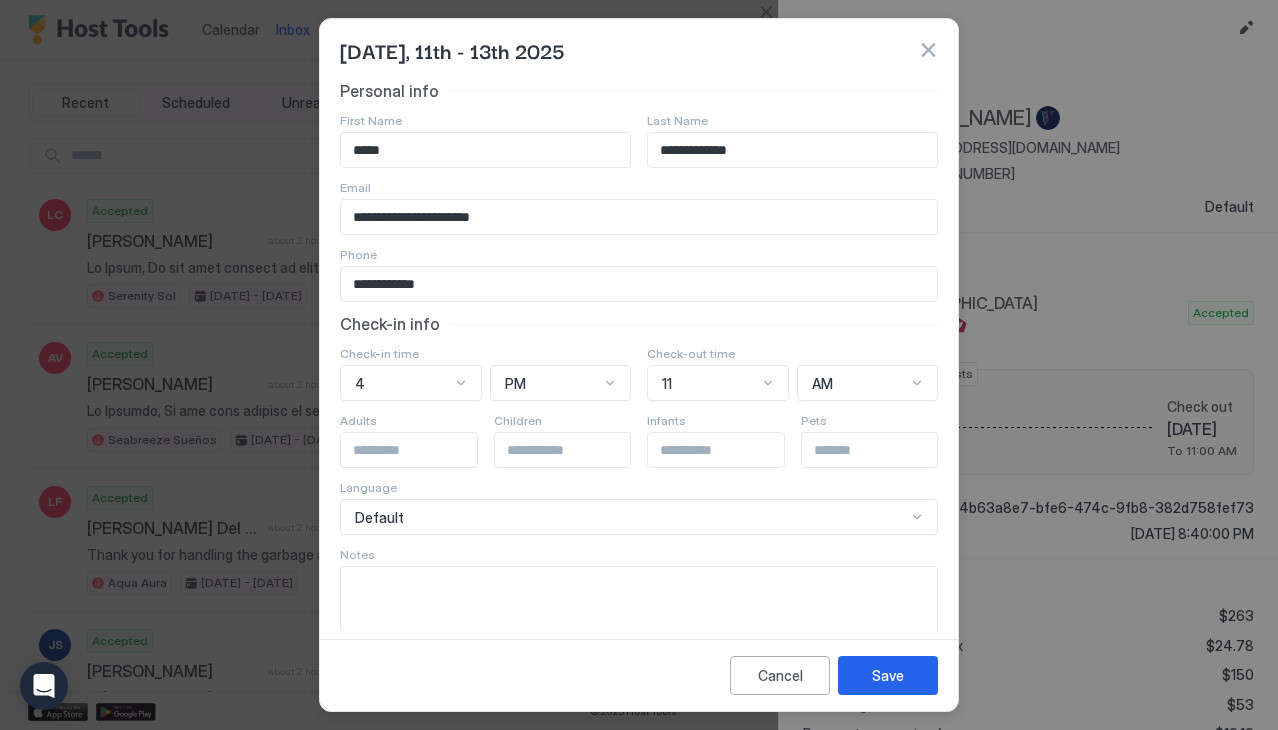 click at bounding box center [639, 616] 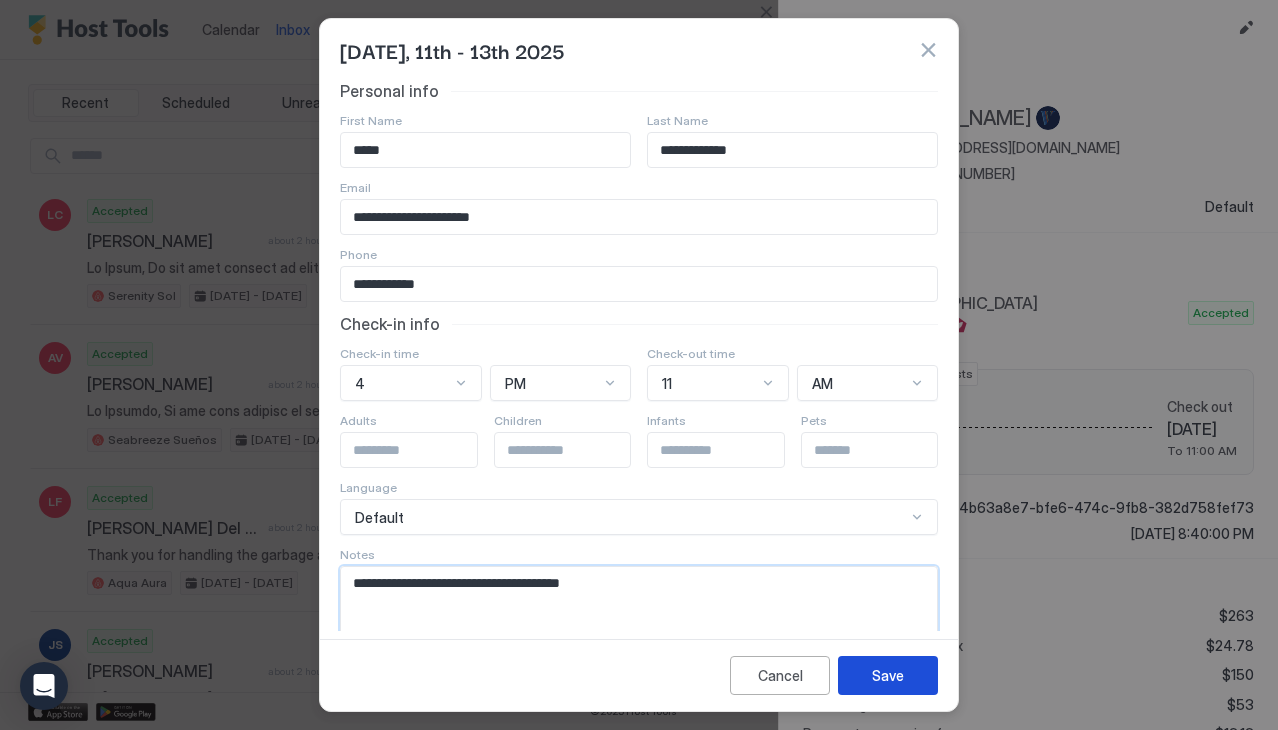 type on "**********" 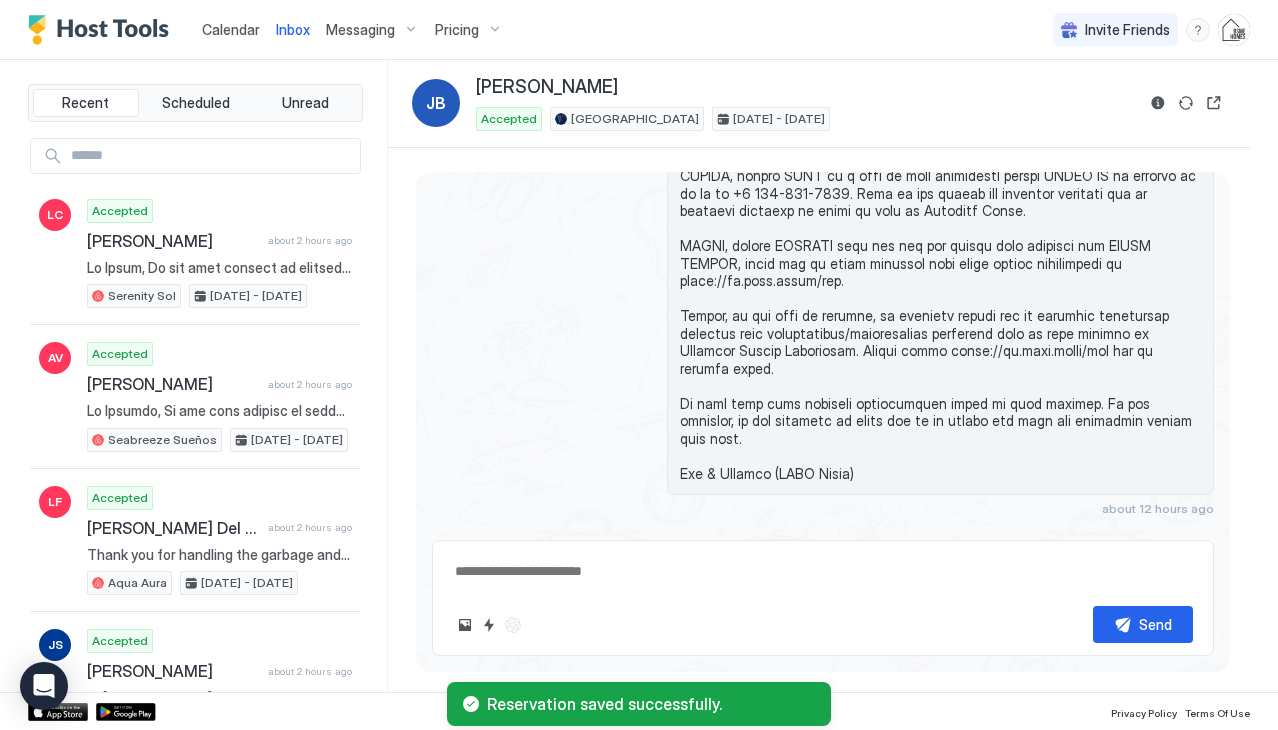 click on "Calendar" at bounding box center (231, 29) 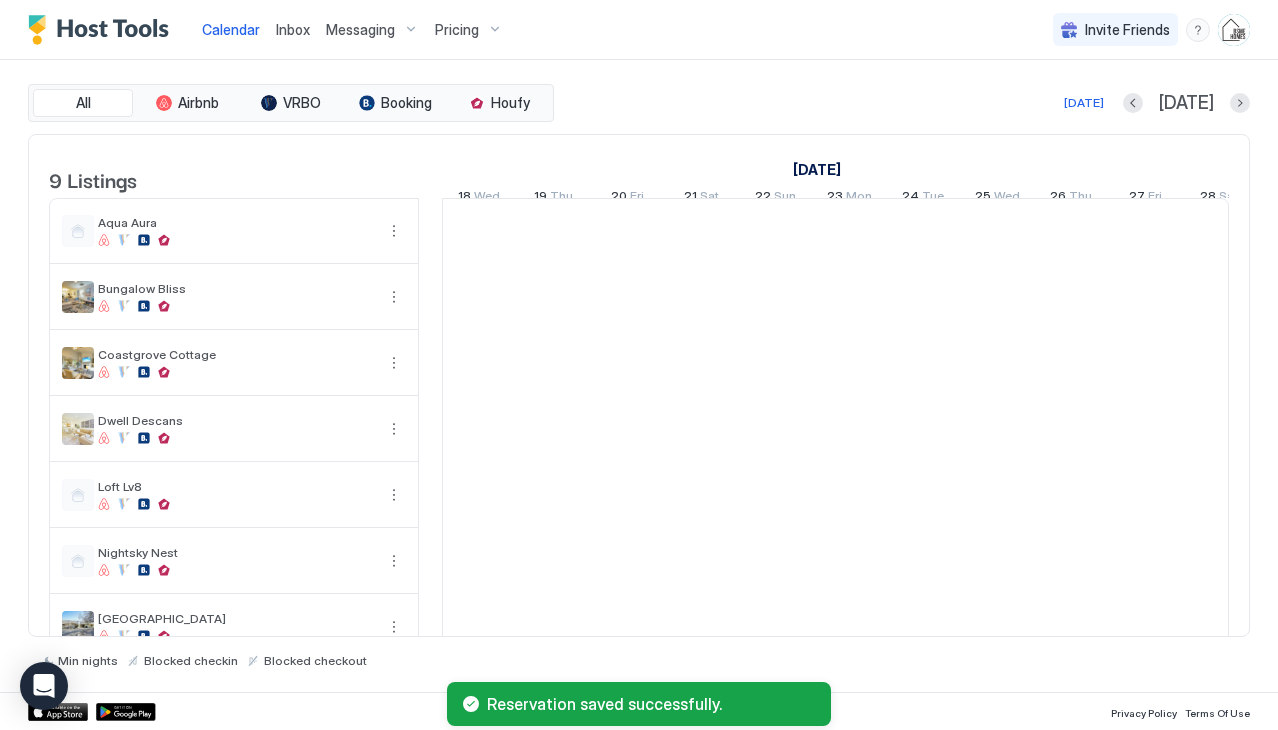 scroll, scrollTop: 0, scrollLeft: 1111, axis: horizontal 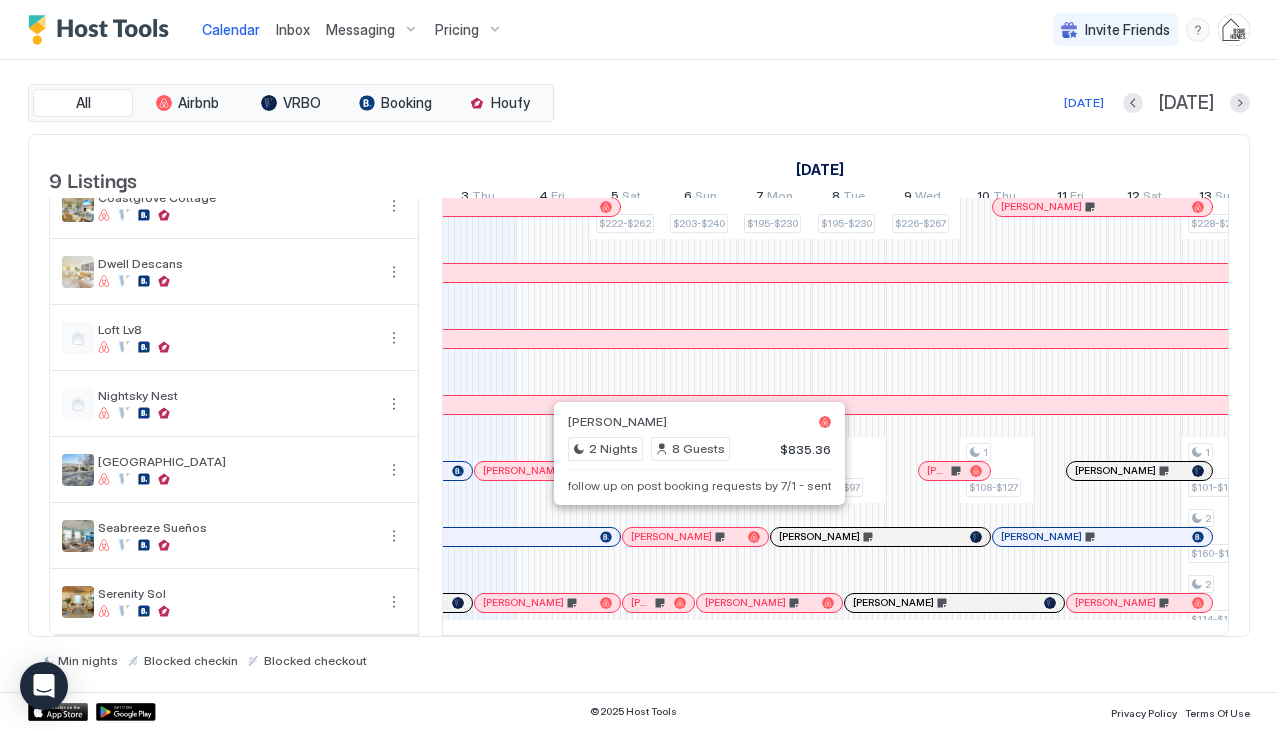 click at bounding box center [692, 537] 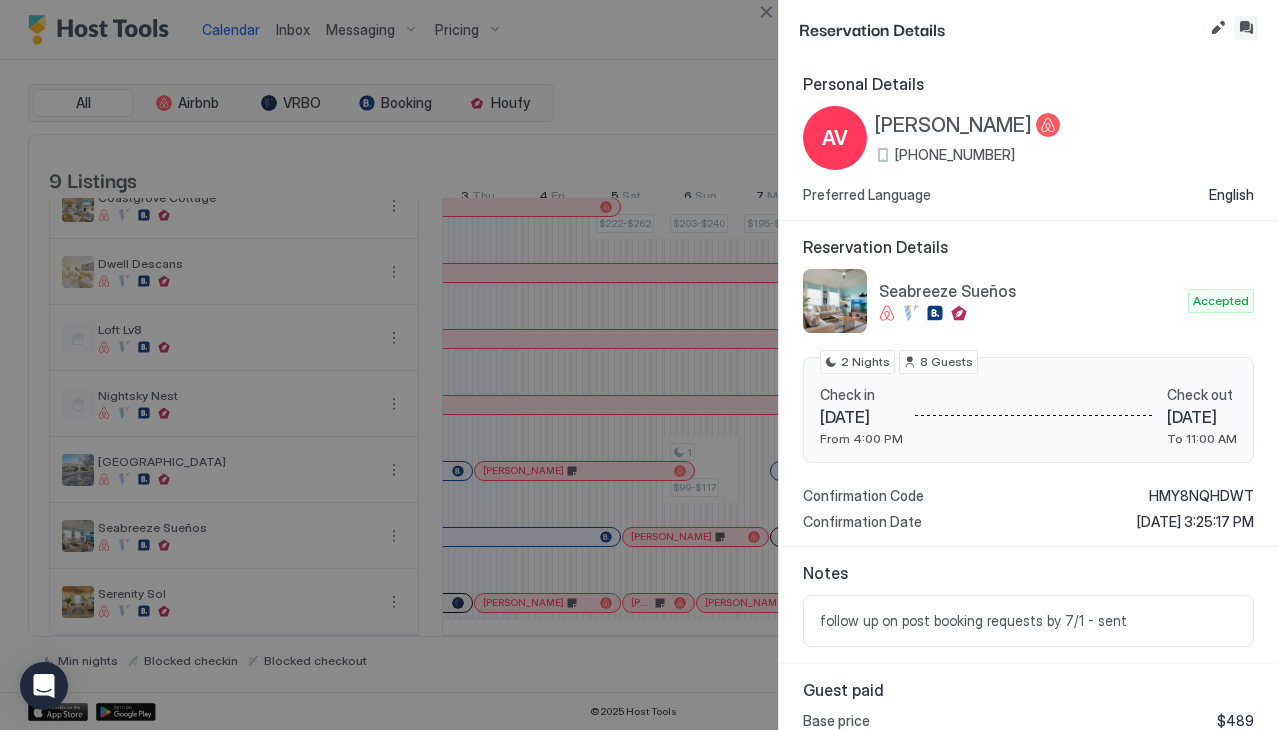 click at bounding box center (1246, 28) 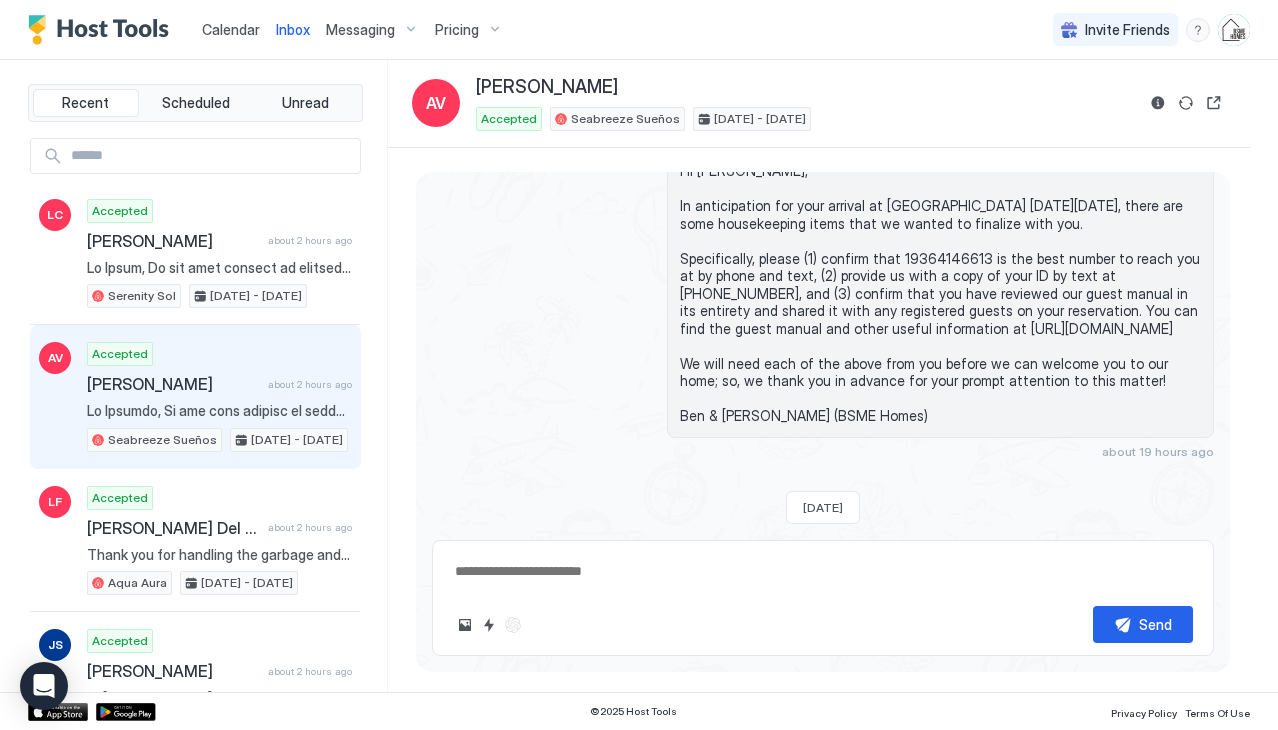 scroll, scrollTop: 1373, scrollLeft: 0, axis: vertical 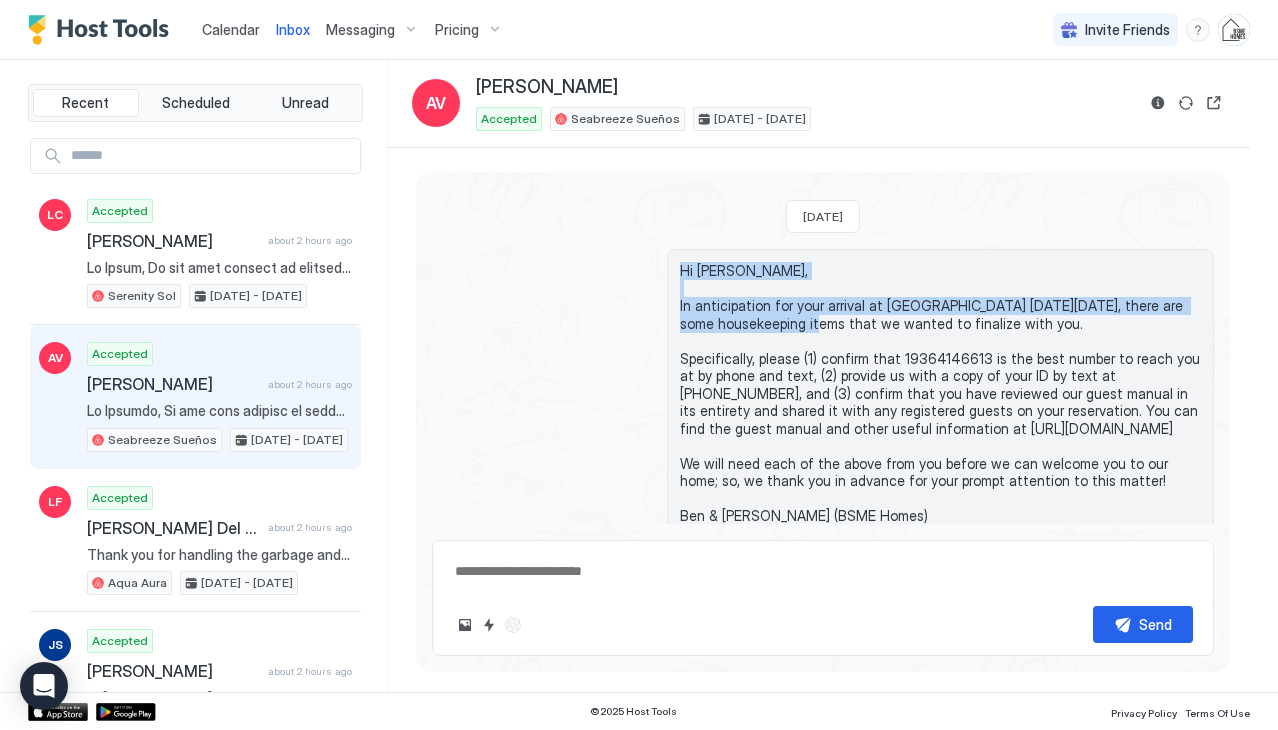 drag, startPoint x: 677, startPoint y: 321, endPoint x: 797, endPoint y: 376, distance: 132.00378 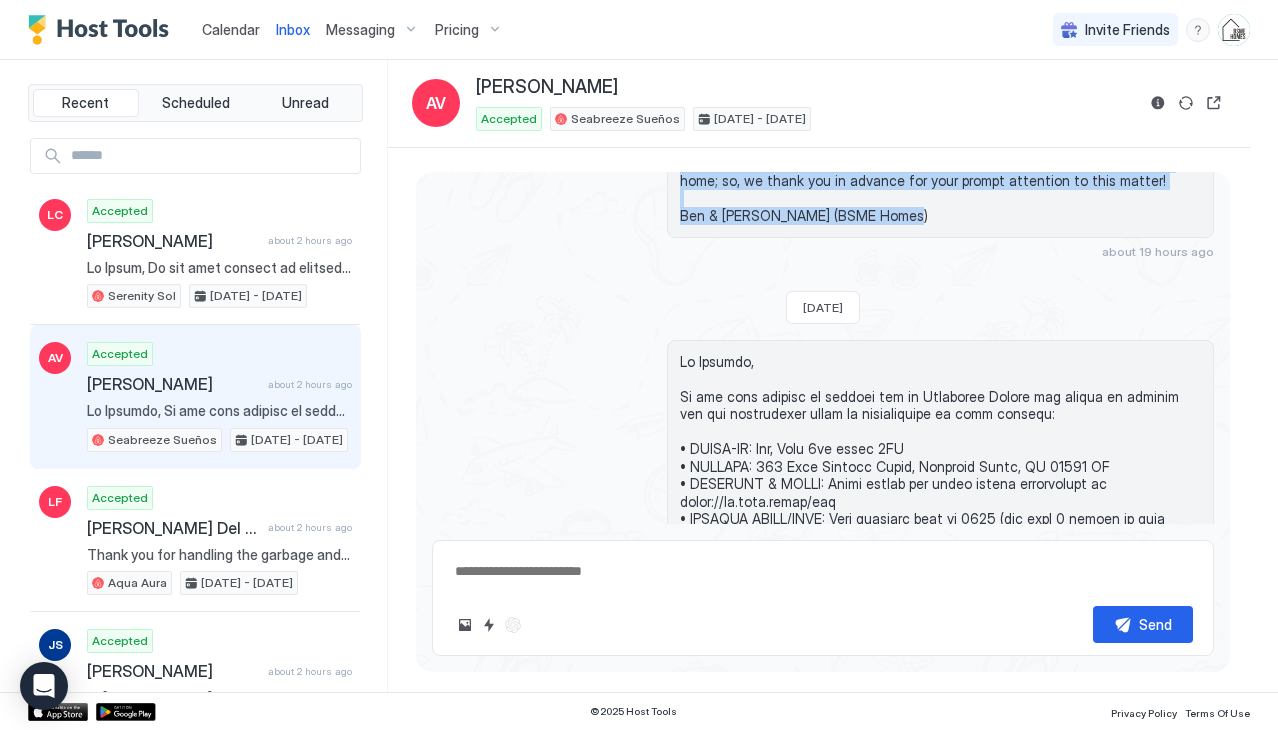 click on "Hi [PERSON_NAME],
In anticipation for your arrival at [GEOGRAPHIC_DATA] [DATE][DATE], there are some housekeeping items that we wanted to finalize with you.
Specifically, please (1) confirm that 19364146613 is the best number to reach you at by phone and text, (2) provide us with a copy of your ID by text at [PHONE_NUMBER], and (3) confirm that you have reviewed our guest manual in its entirety and shared it with any registered guests on your reservation. You can find the guest manual and other useful information at [URL][DOMAIN_NAME]
We will need each of the above from you before we can welcome you to our home; so, we thank you in advance for your prompt attention to this matter!
Ben & [PERSON_NAME] (BSME Homes)" at bounding box center [940, 93] 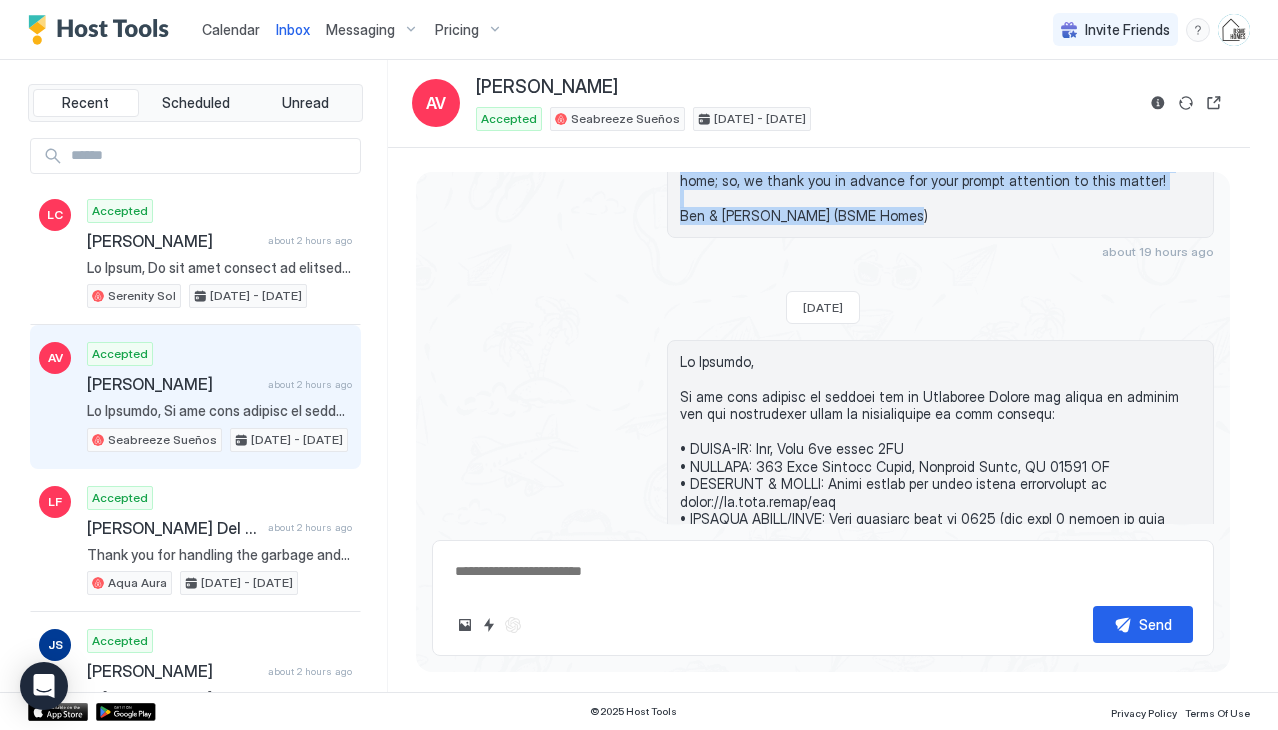 click on "Calendar" at bounding box center [231, 29] 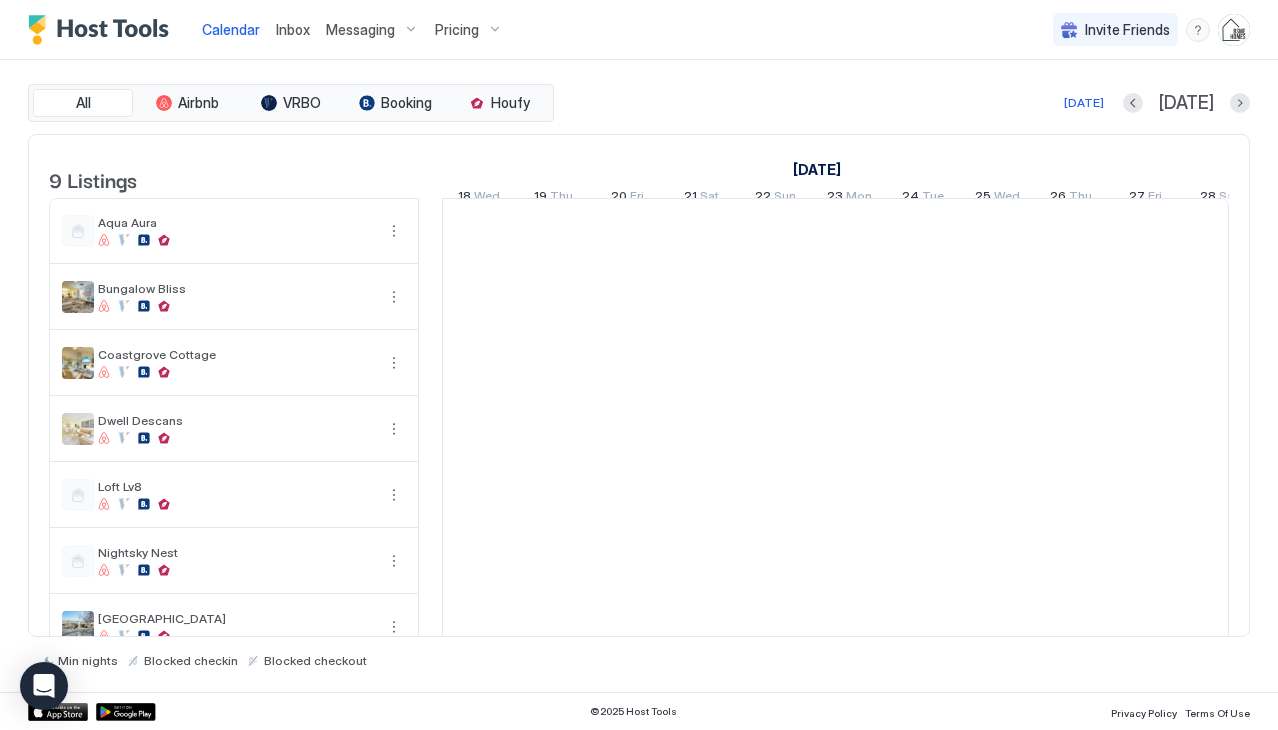 scroll, scrollTop: 0, scrollLeft: 1111, axis: horizontal 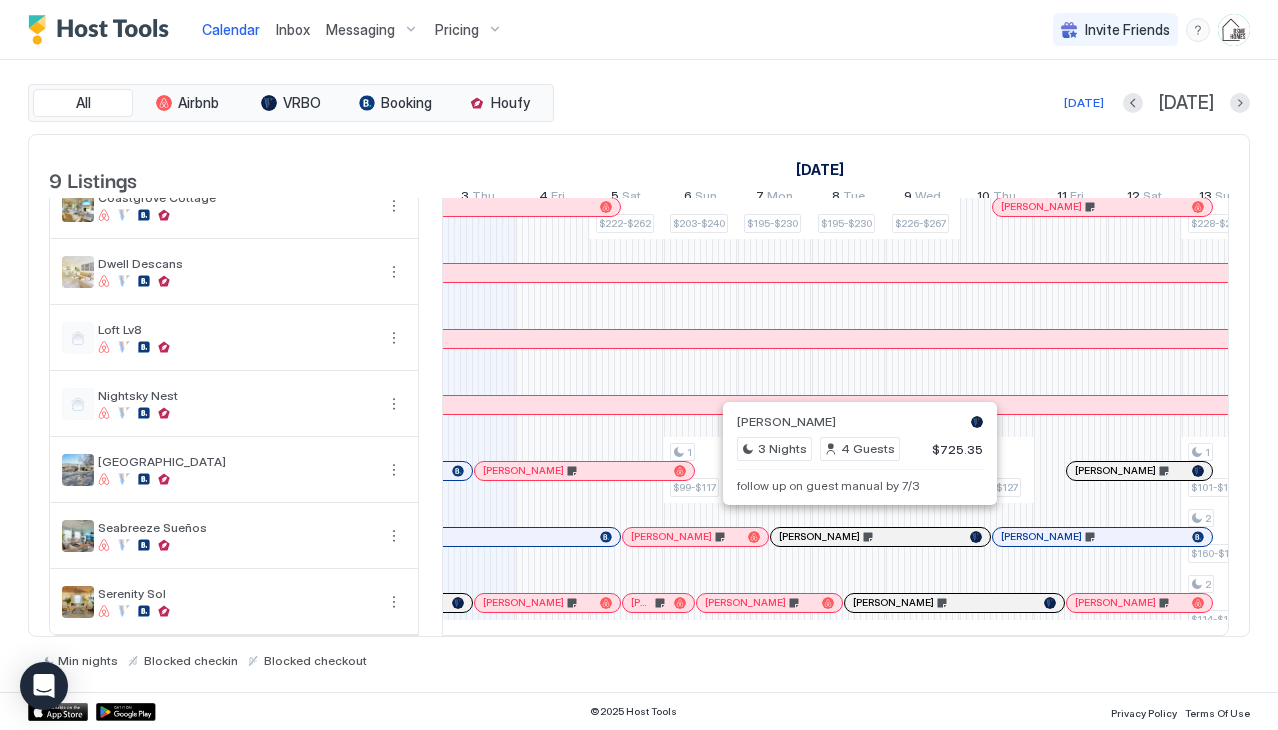 click at bounding box center (851, 537) 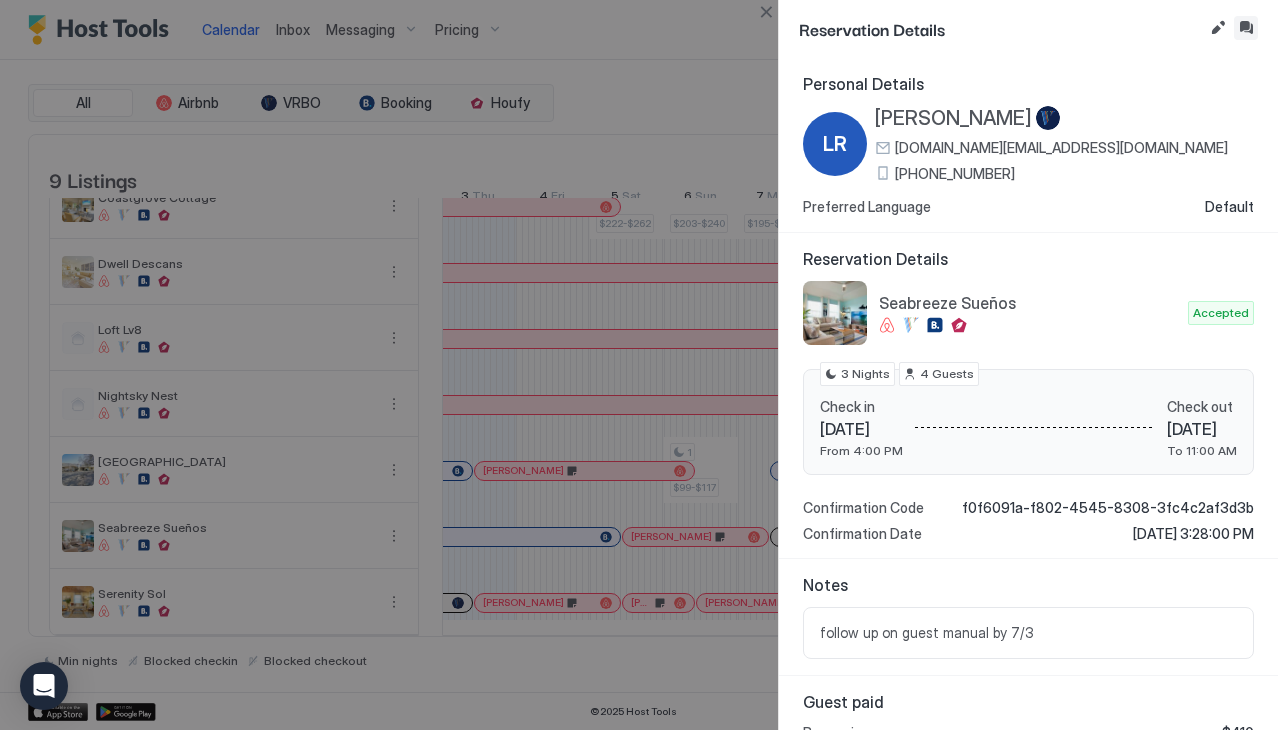 click at bounding box center (1246, 28) 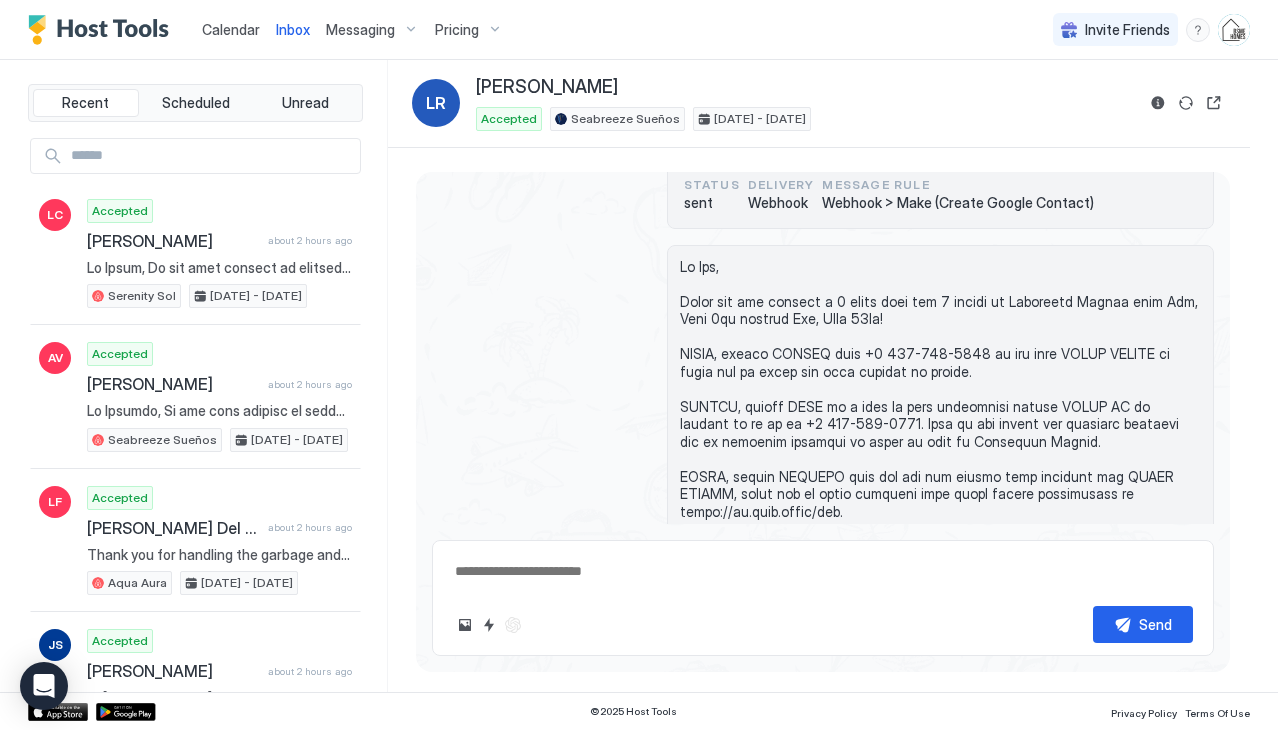 scroll, scrollTop: 1077, scrollLeft: 0, axis: vertical 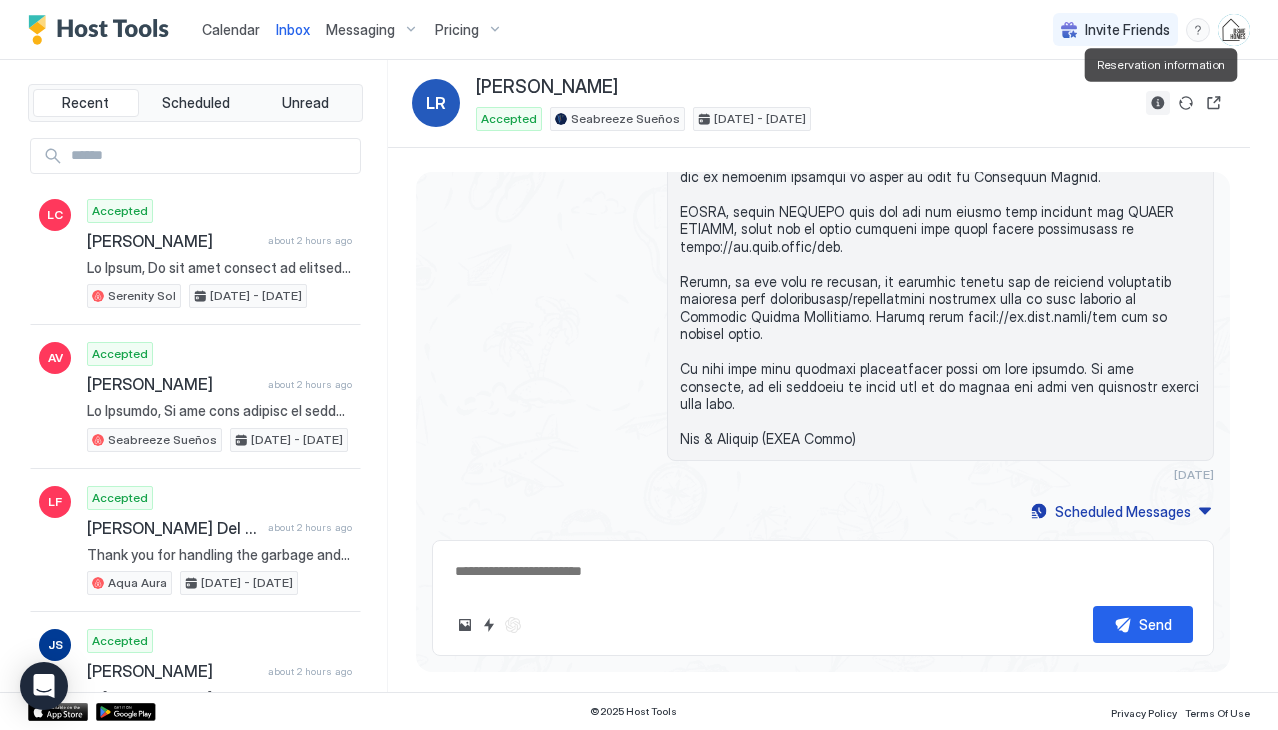 click at bounding box center [1158, 103] 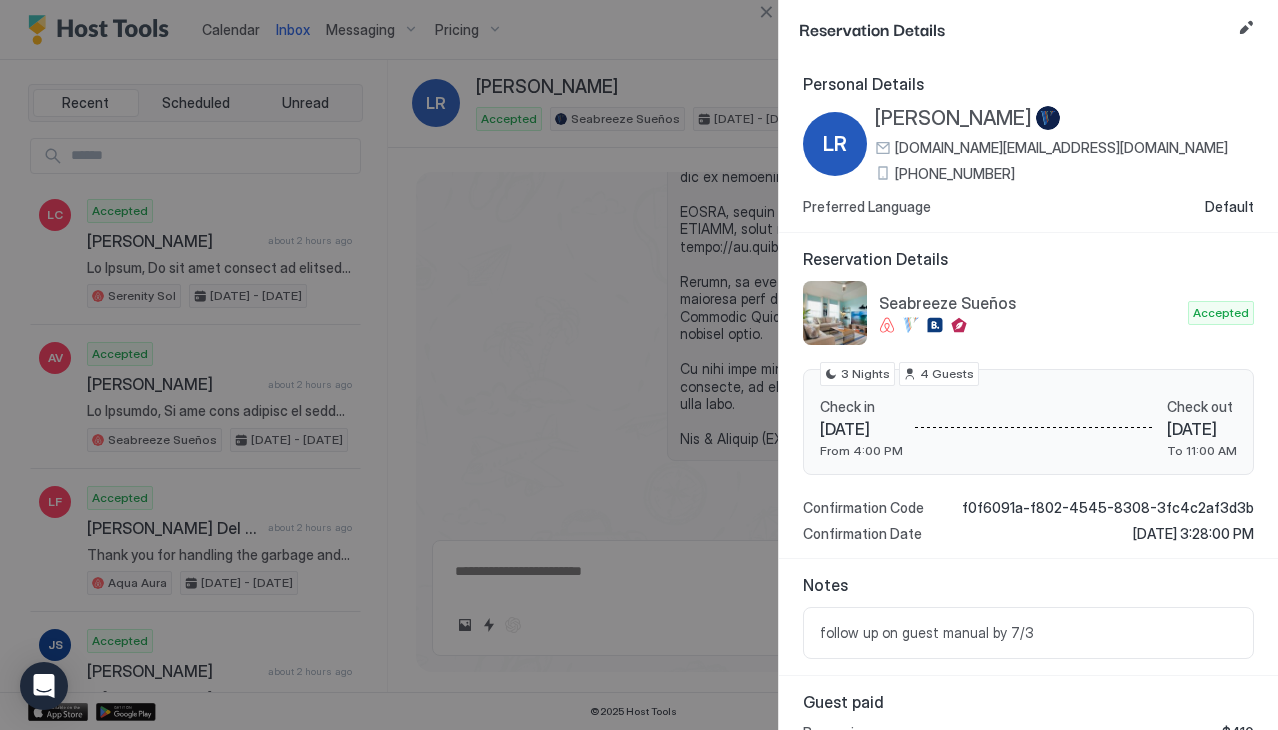 scroll, scrollTop: 200, scrollLeft: 0, axis: vertical 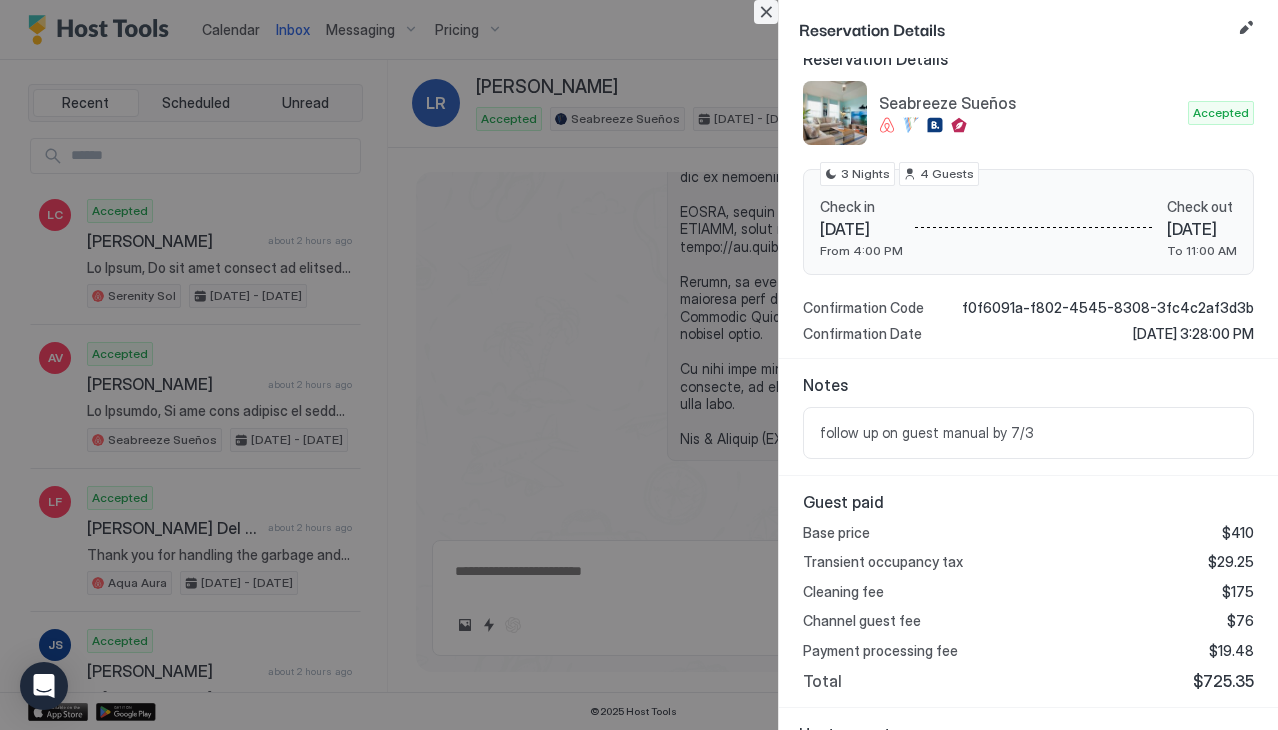 click at bounding box center [766, 12] 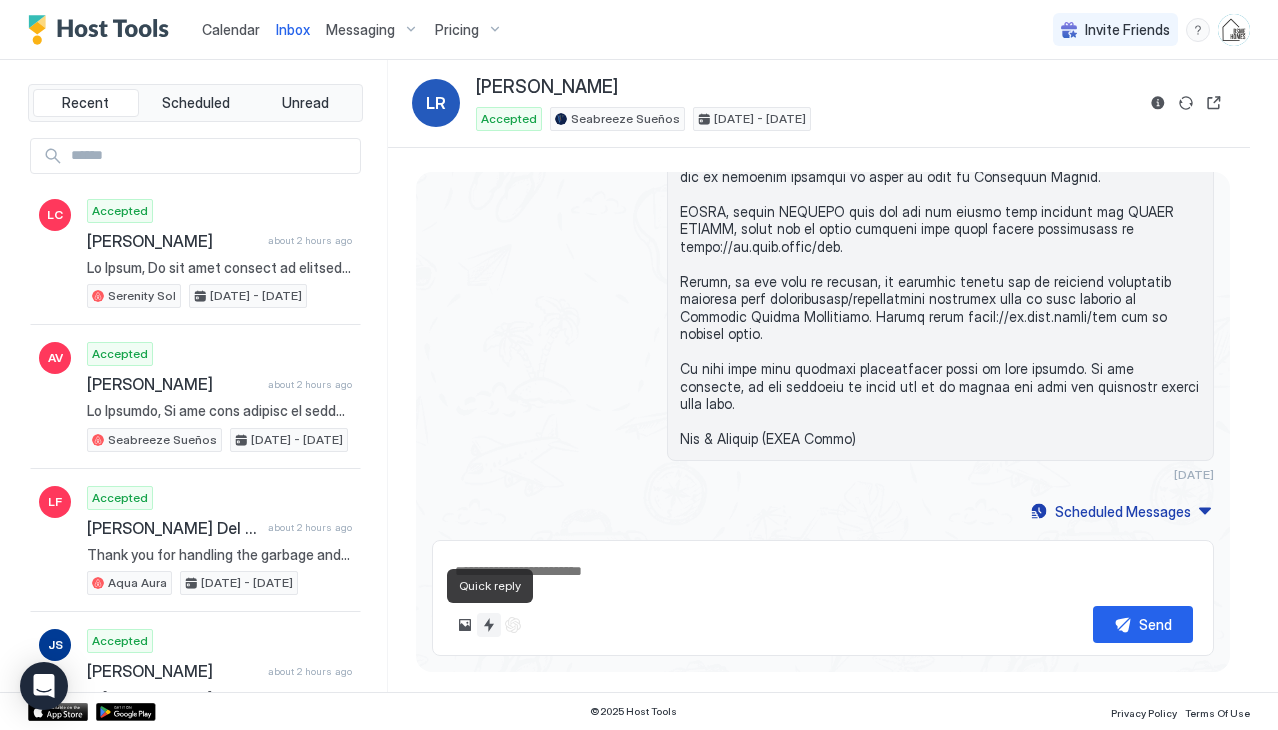 click at bounding box center [489, 625] 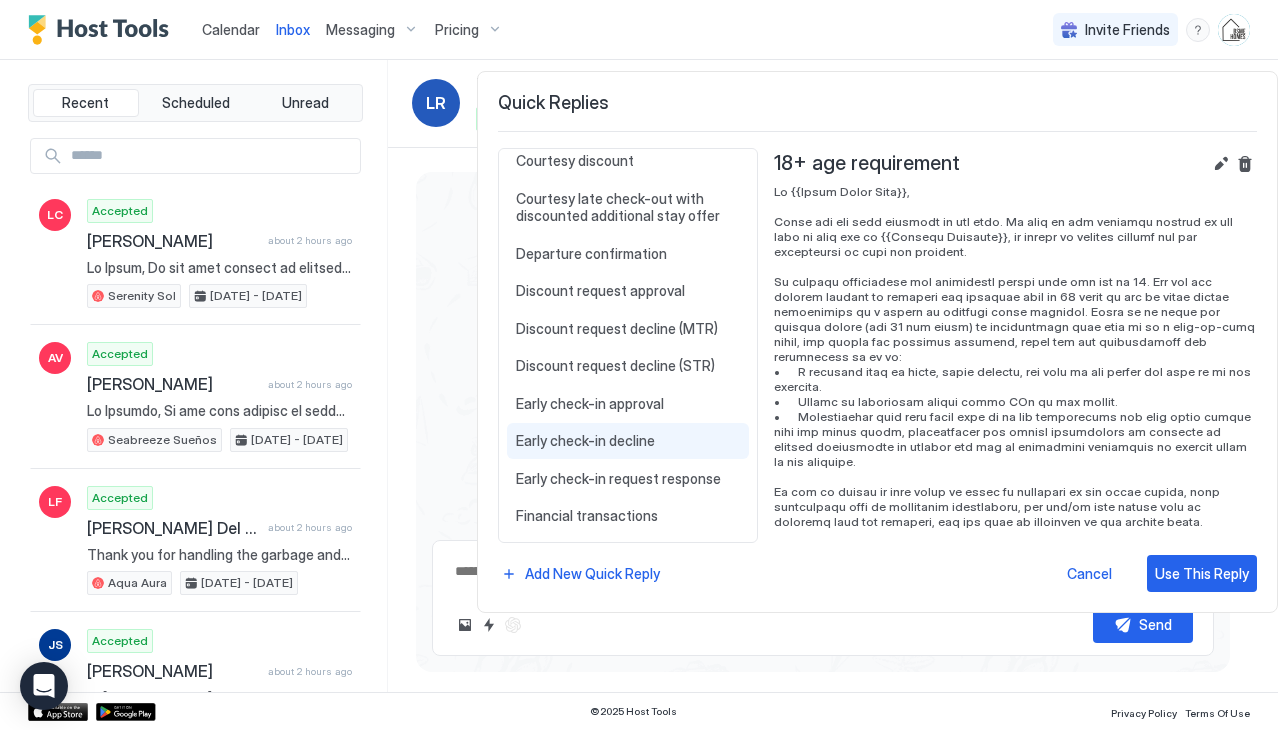 scroll, scrollTop: 875, scrollLeft: 0, axis: vertical 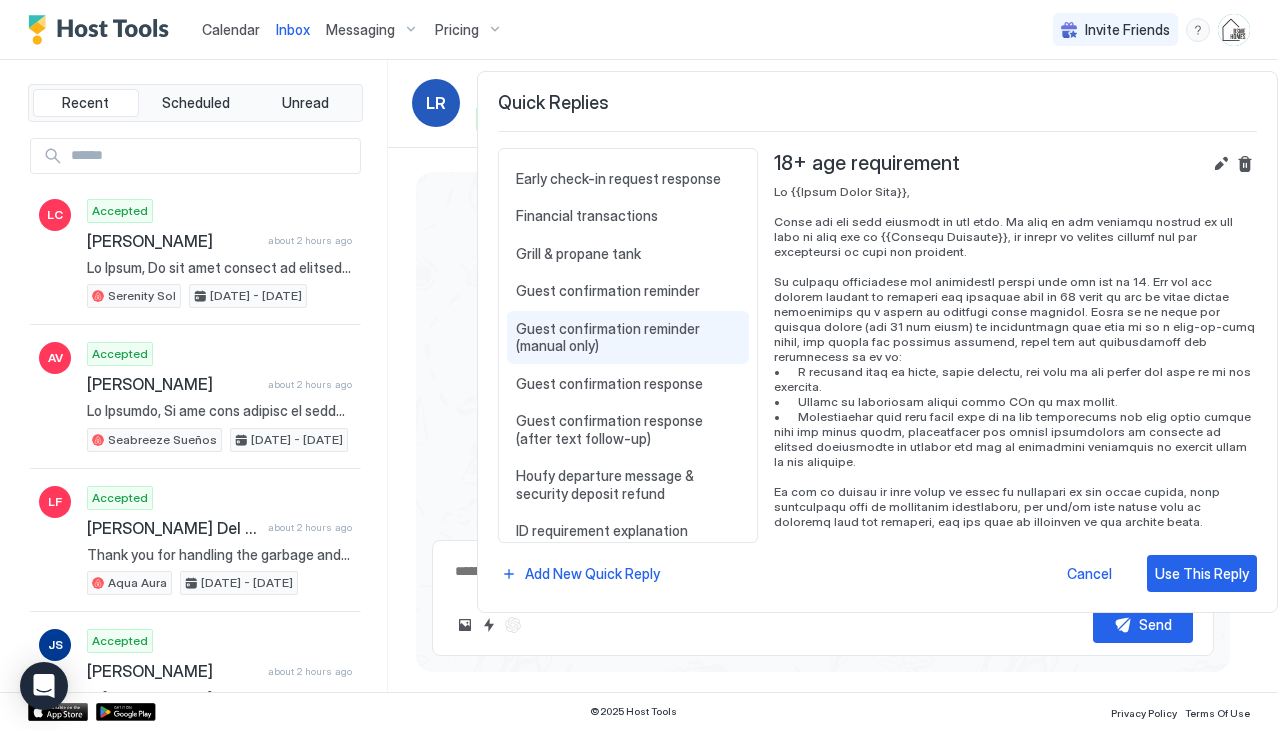 click on "Guest confirmation reminder (manual only)" at bounding box center (628, 337) 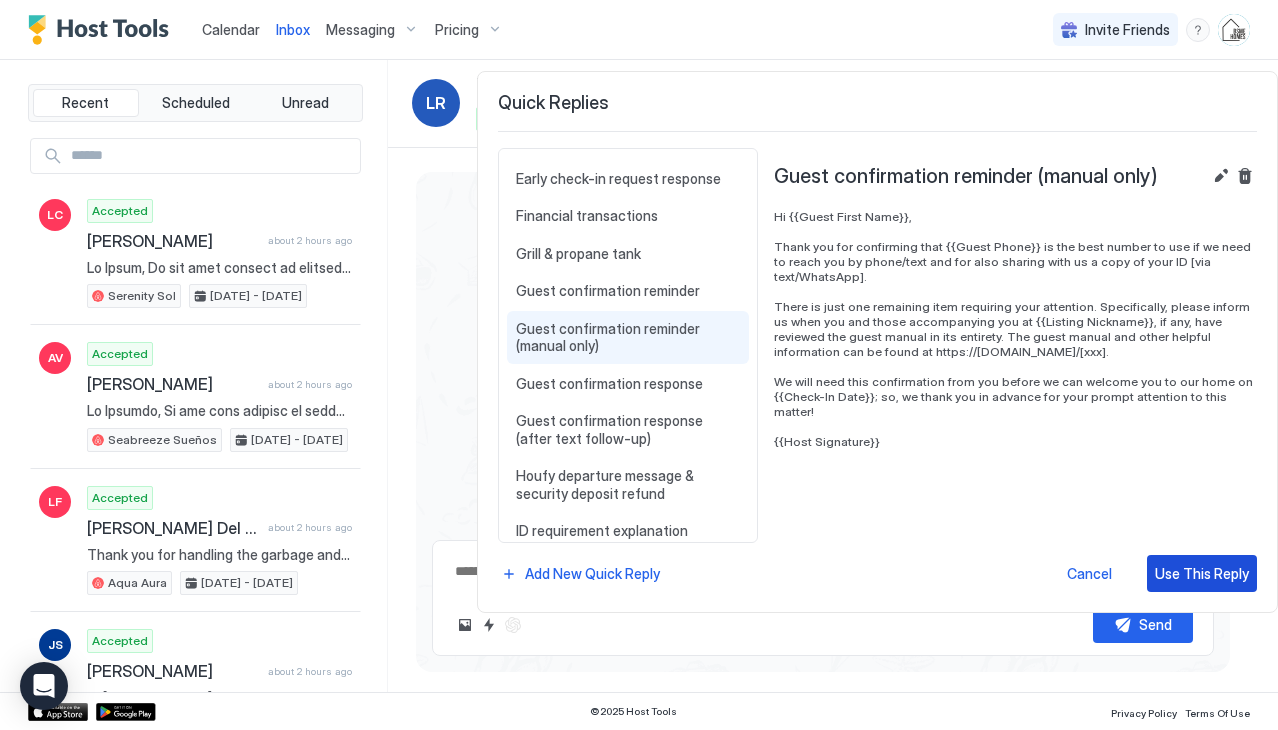 click on "Use This Reply" at bounding box center [1202, 573] 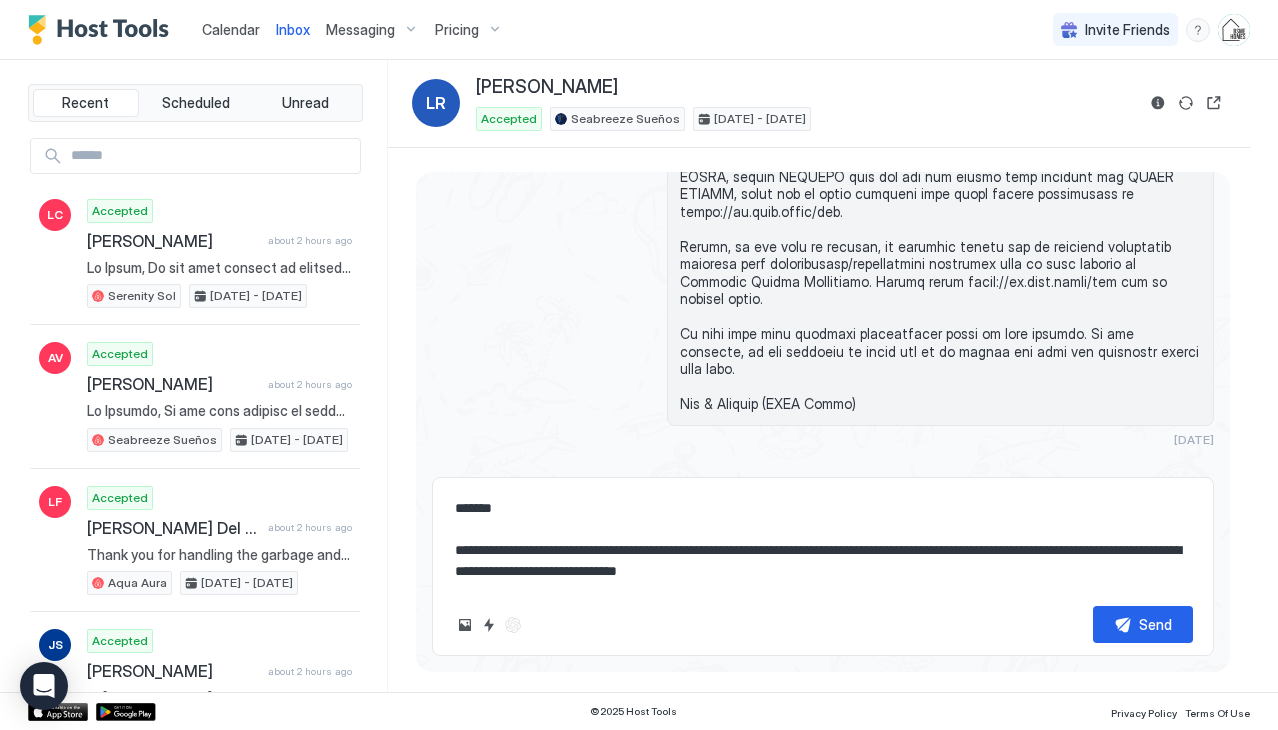 click on "**********" at bounding box center [823, 540] 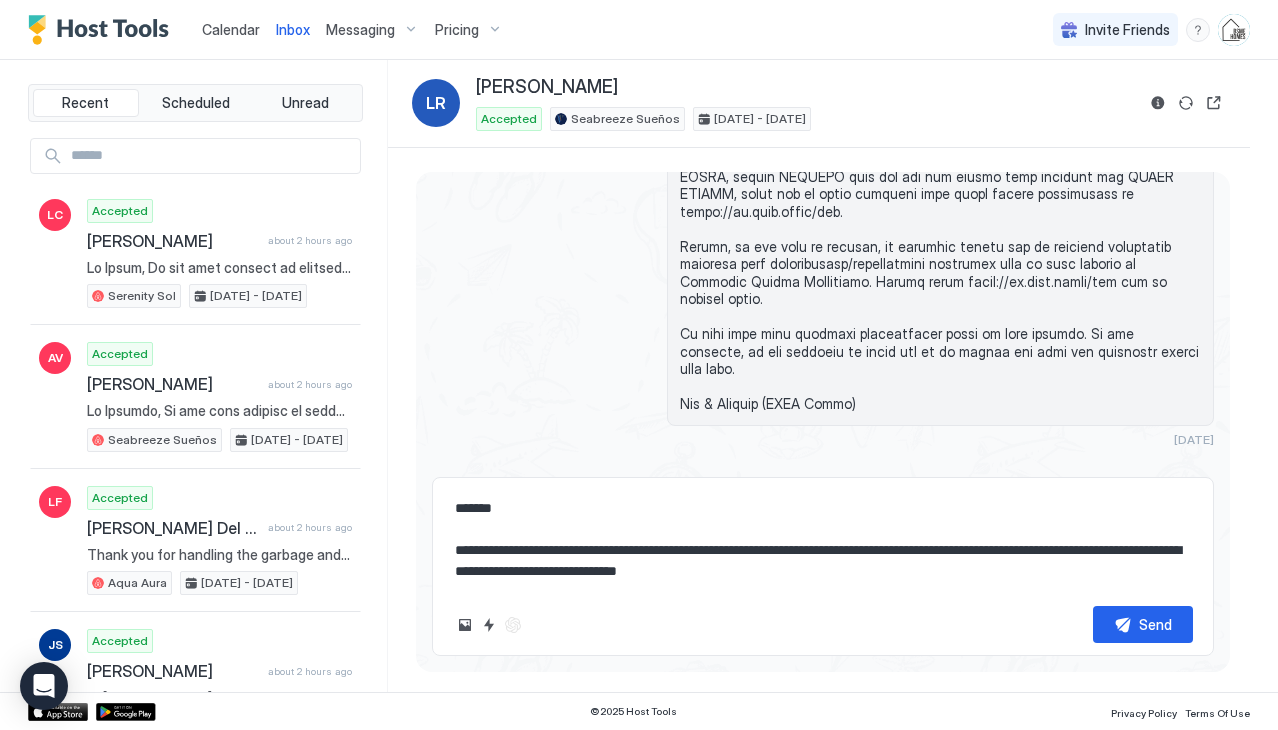 type on "*" 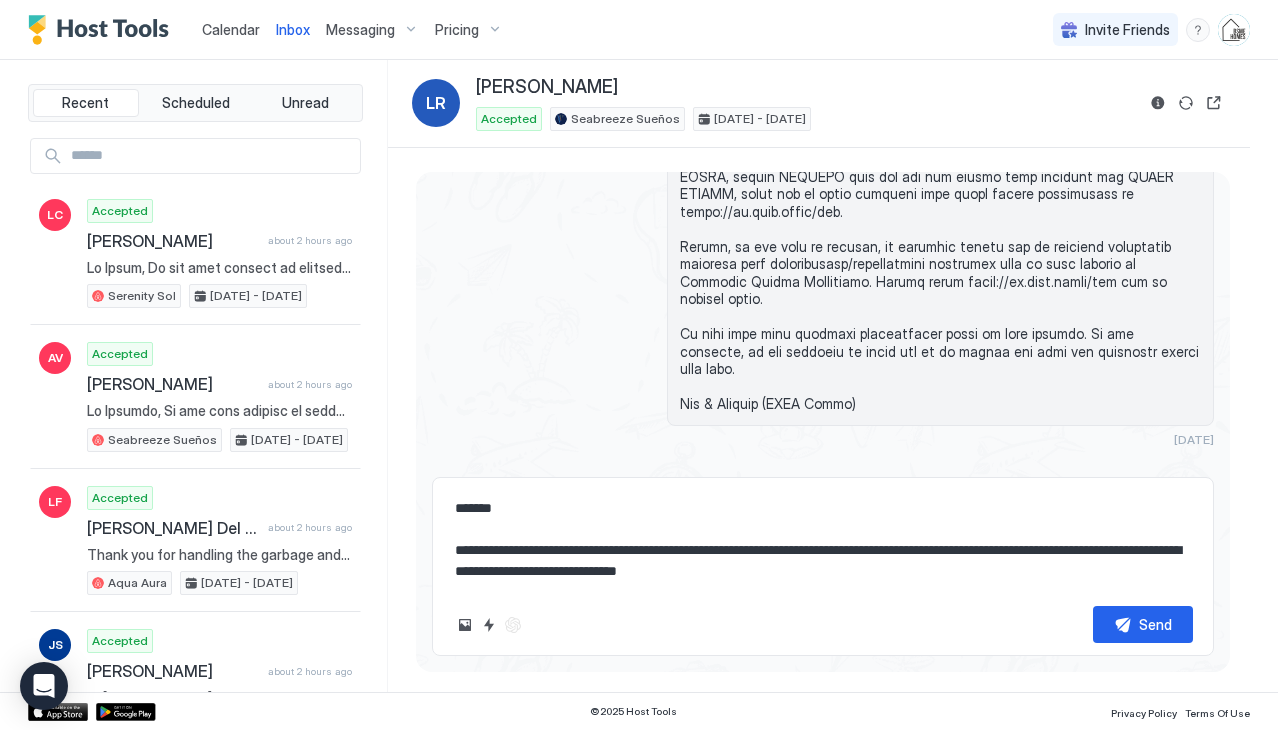 type on "**********" 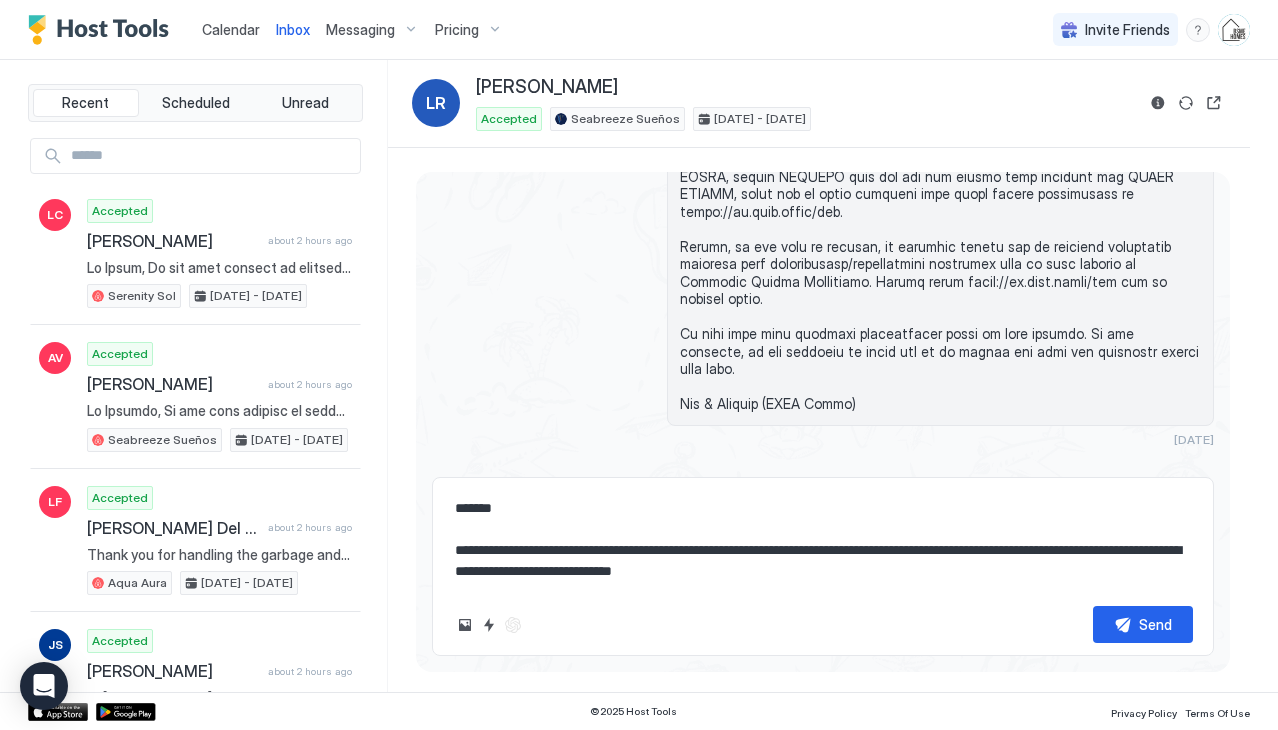 type on "*" 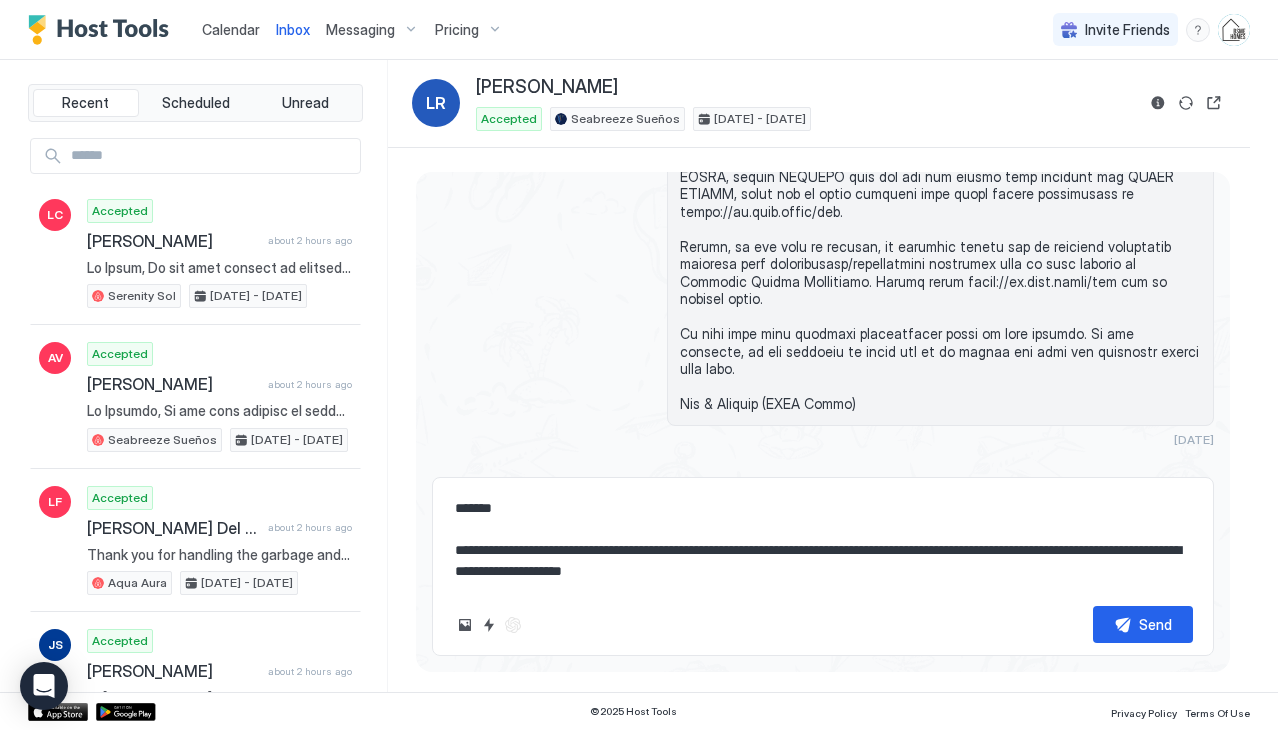 click on "**********" at bounding box center [823, 540] 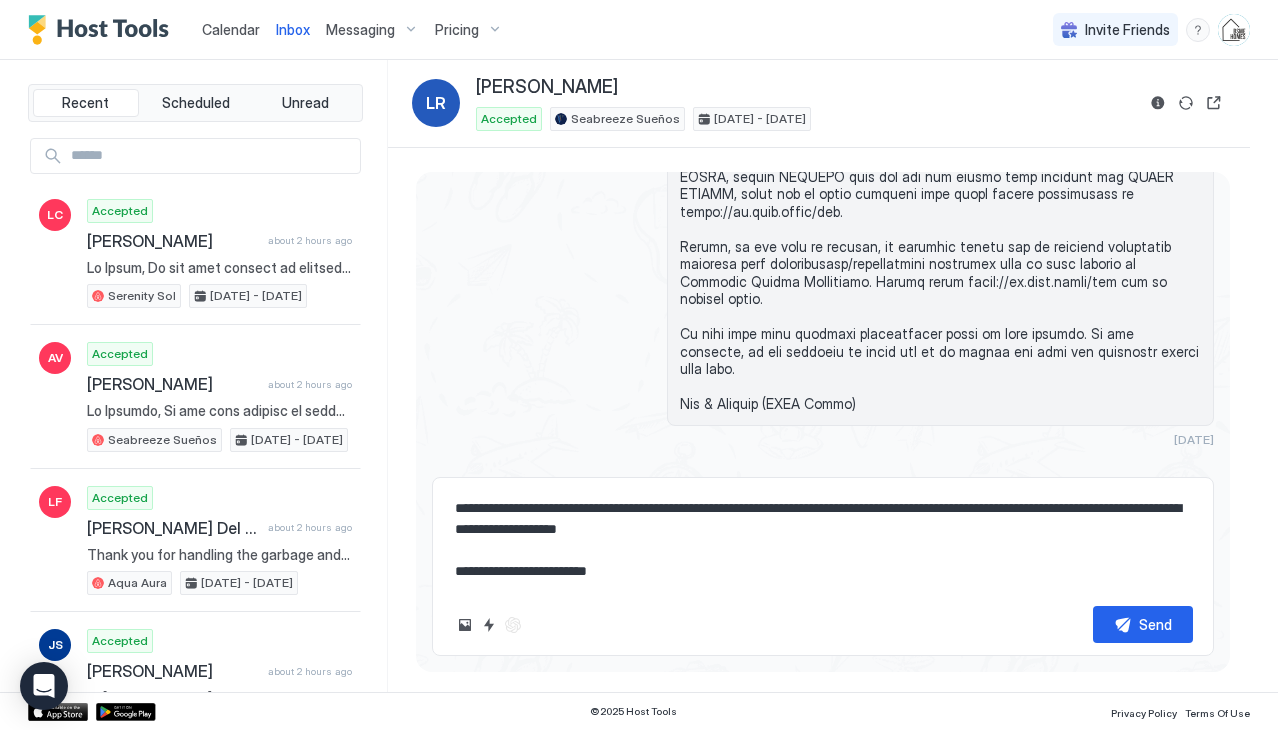 scroll, scrollTop: 0, scrollLeft: 0, axis: both 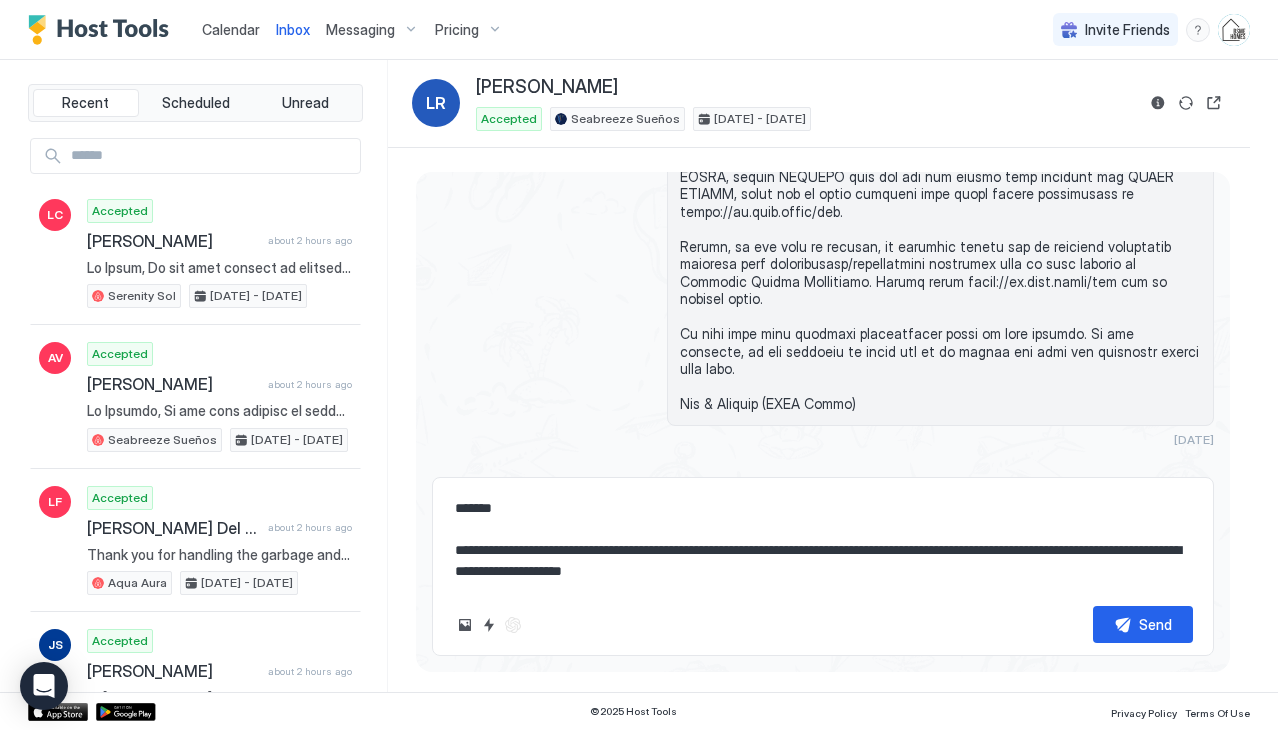click on "**********" at bounding box center (823, 540) 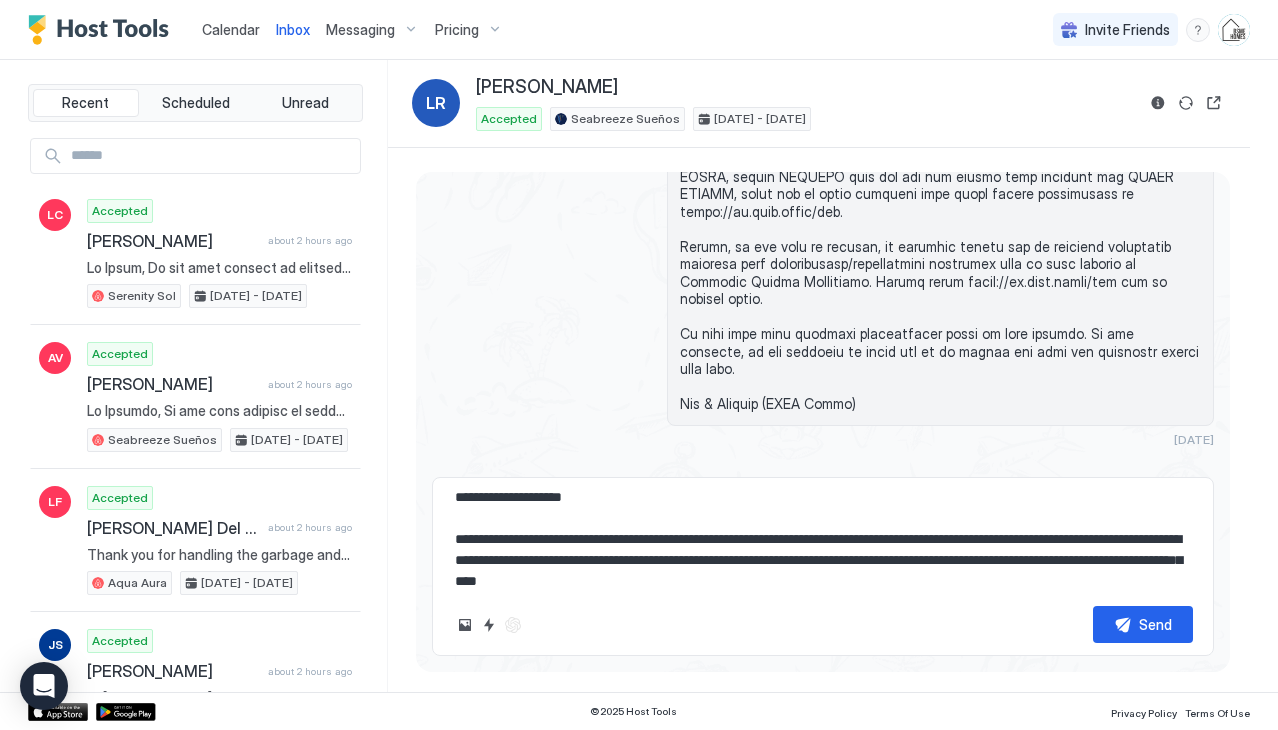 scroll, scrollTop: 95, scrollLeft: 0, axis: vertical 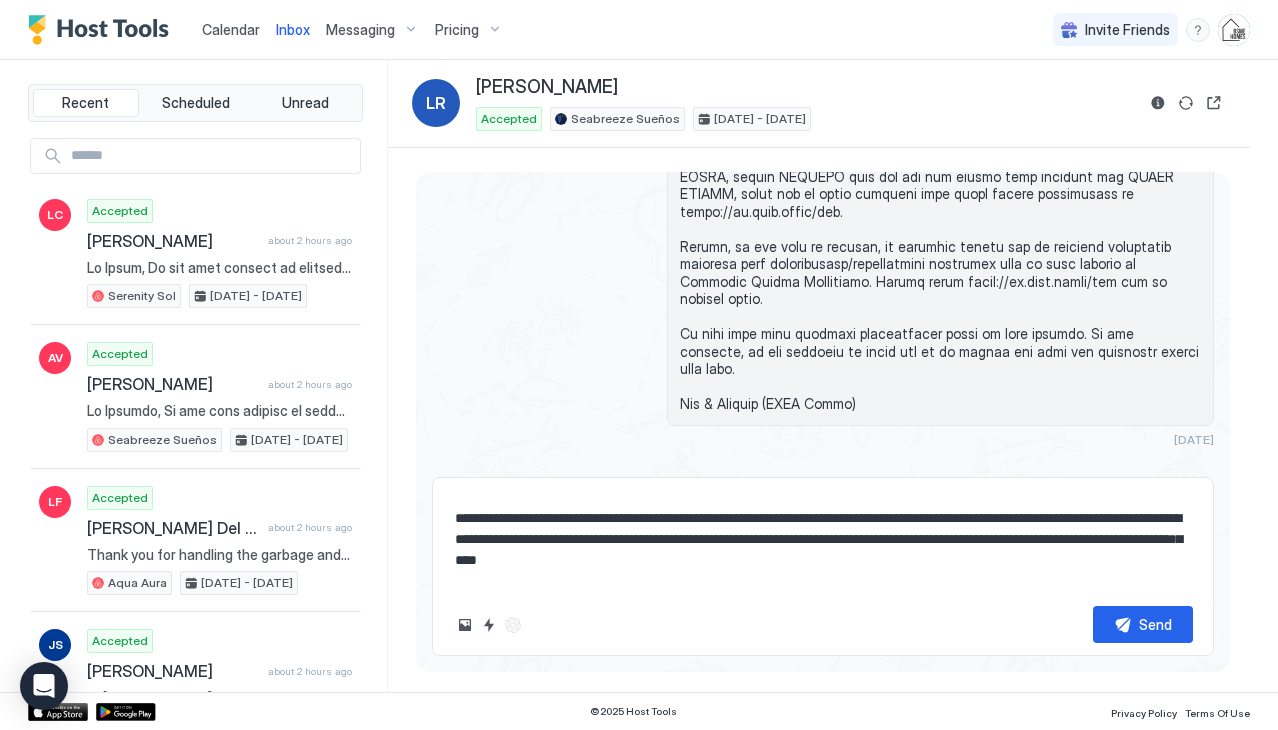 type on "**********" 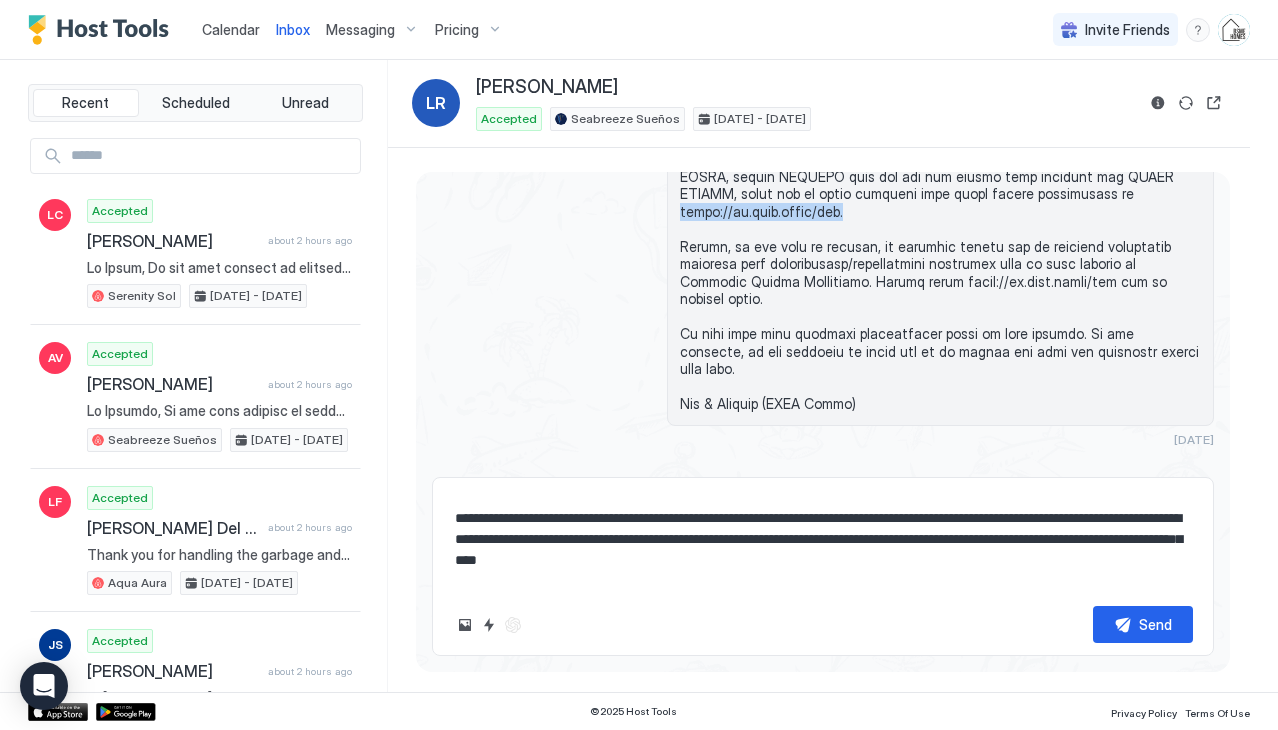 drag, startPoint x: 842, startPoint y: 281, endPoint x: 676, endPoint y: 286, distance: 166.07529 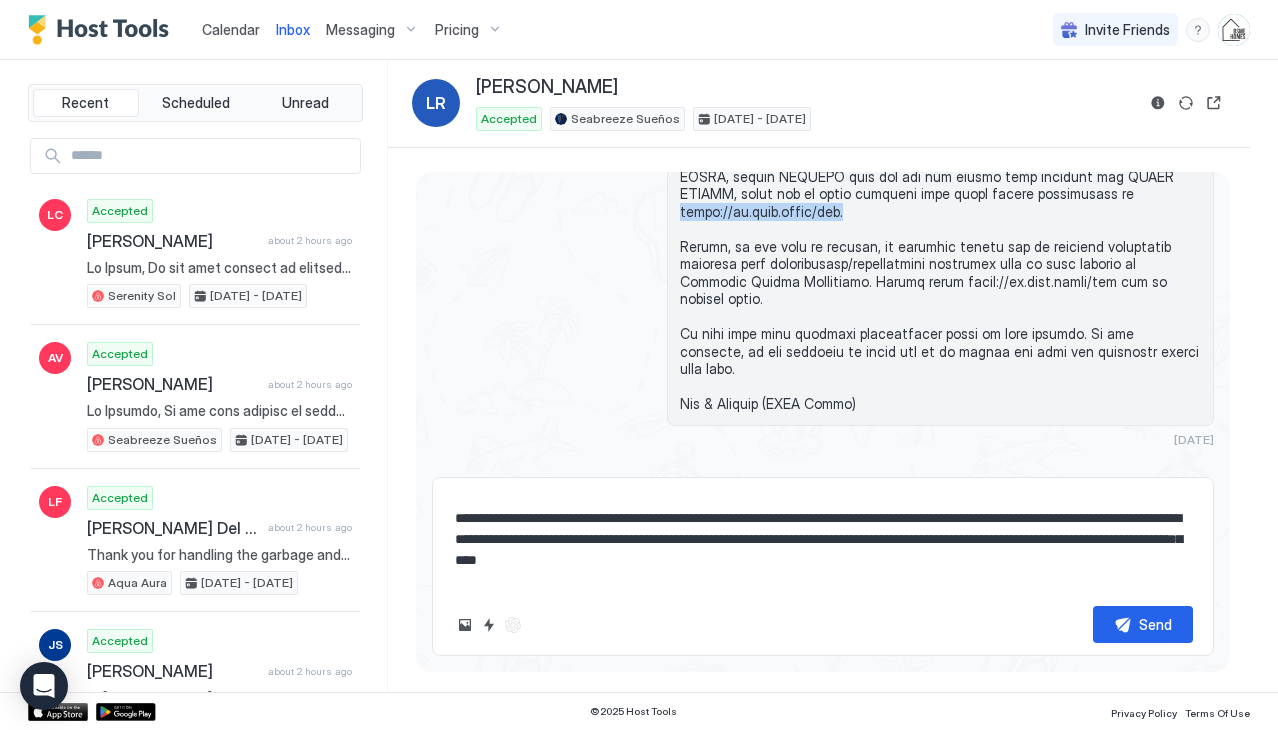 click at bounding box center (940, 185) 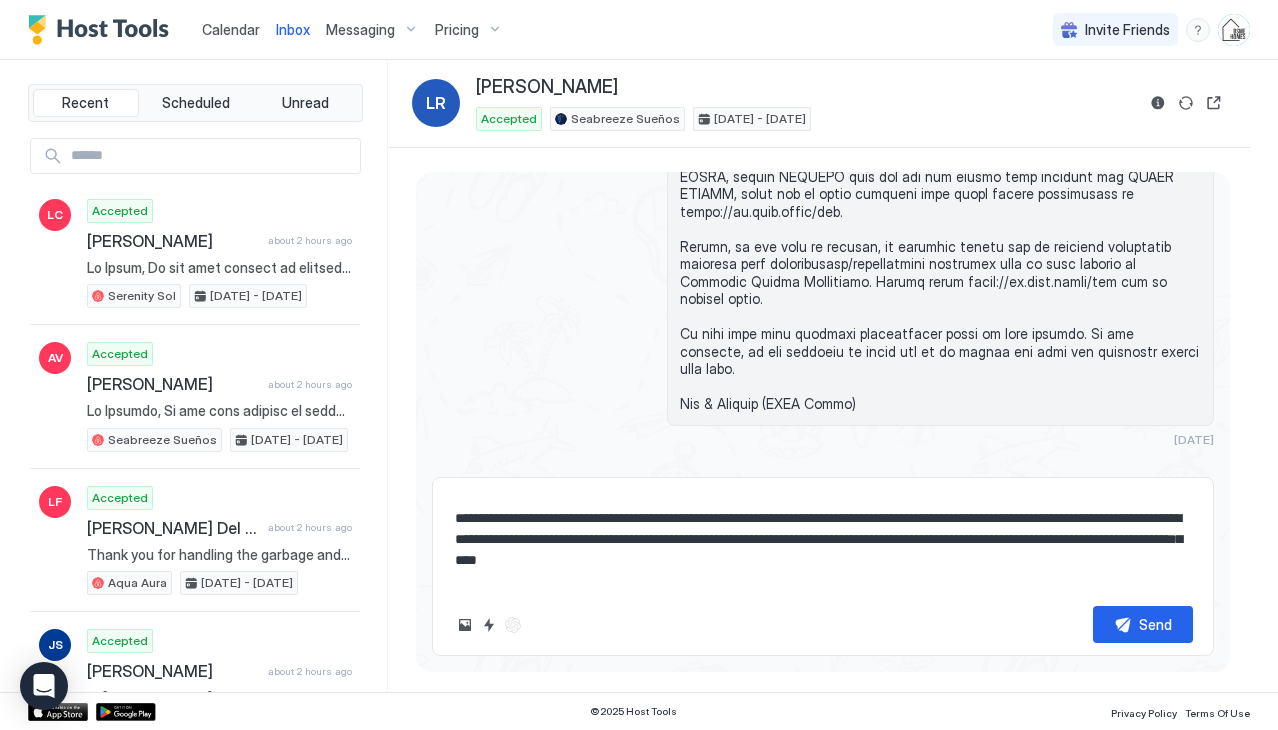 click on "**********" at bounding box center (823, 540) 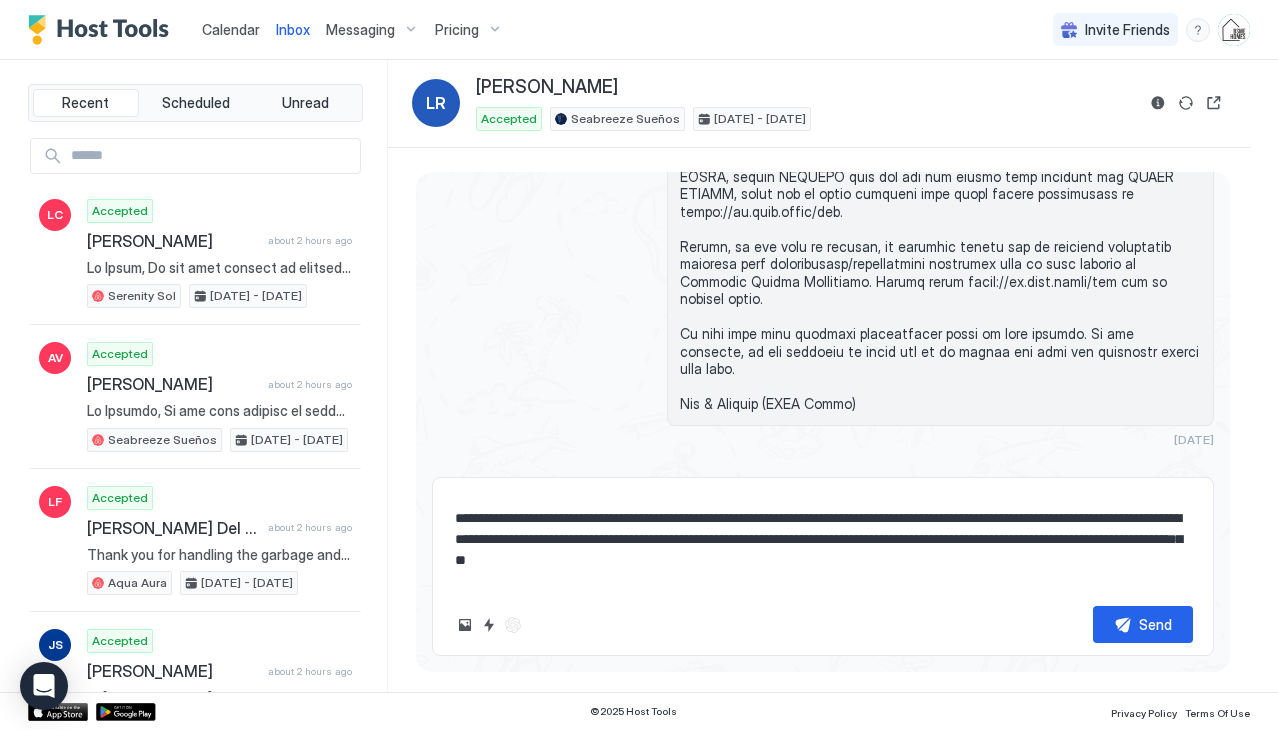 type on "*" 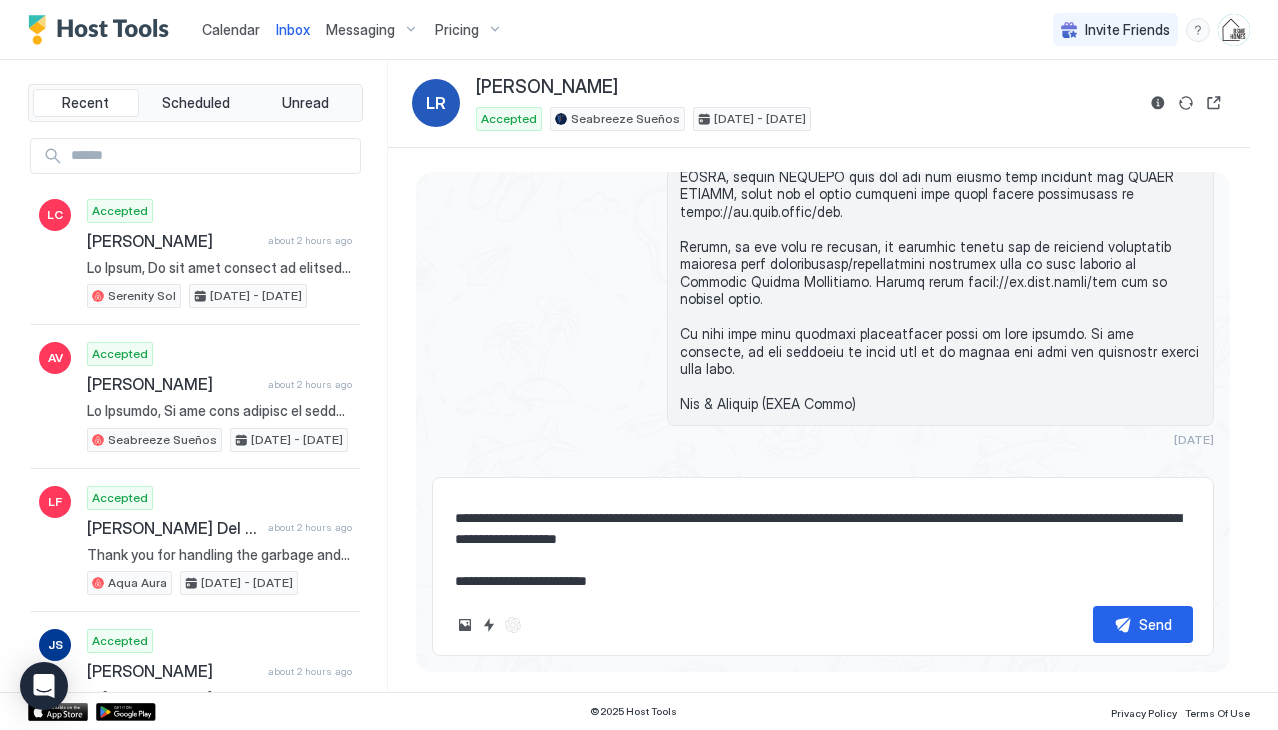 scroll, scrollTop: 179, scrollLeft: 0, axis: vertical 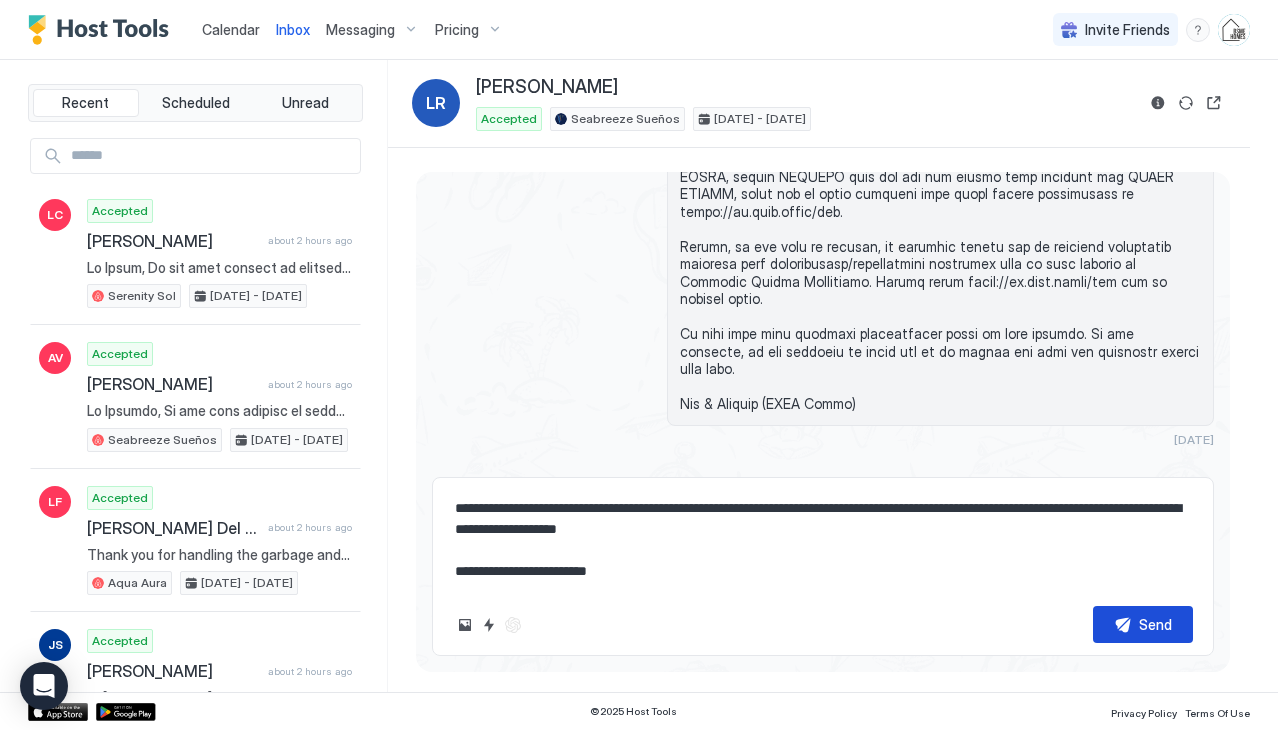 type on "**********" 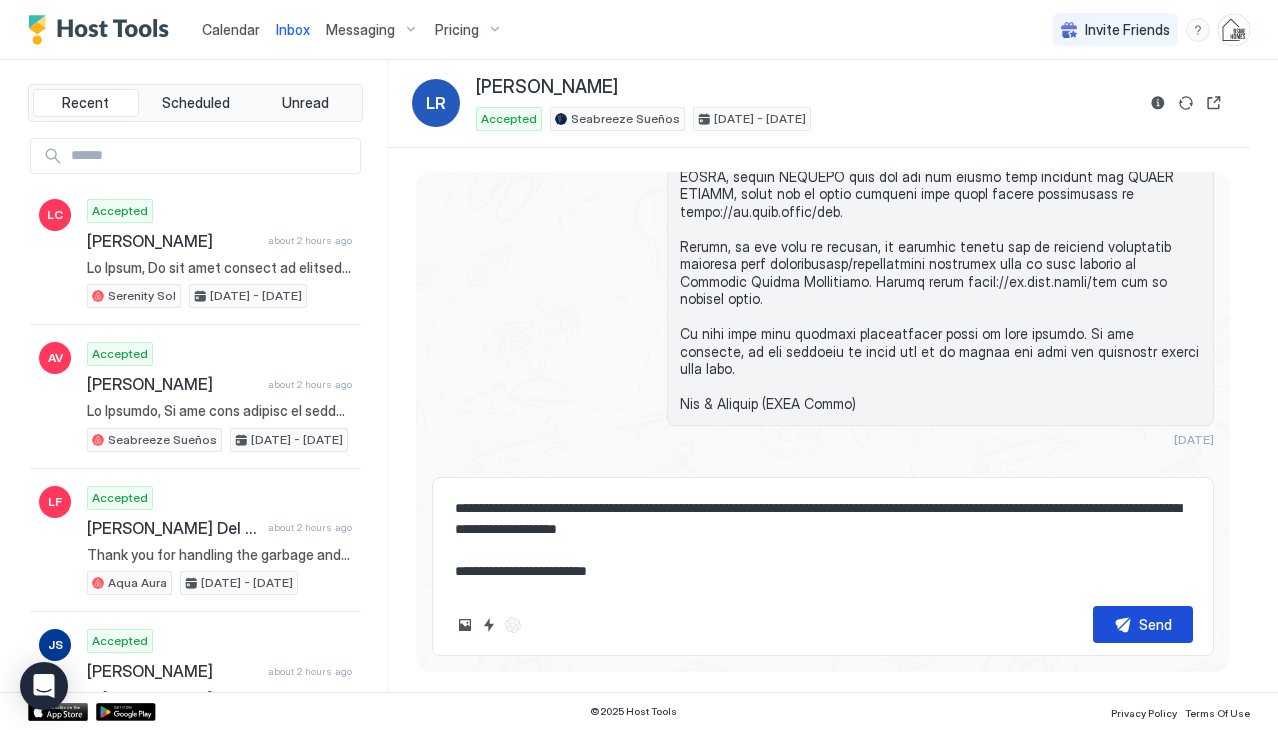 click on "Send" at bounding box center (1143, 624) 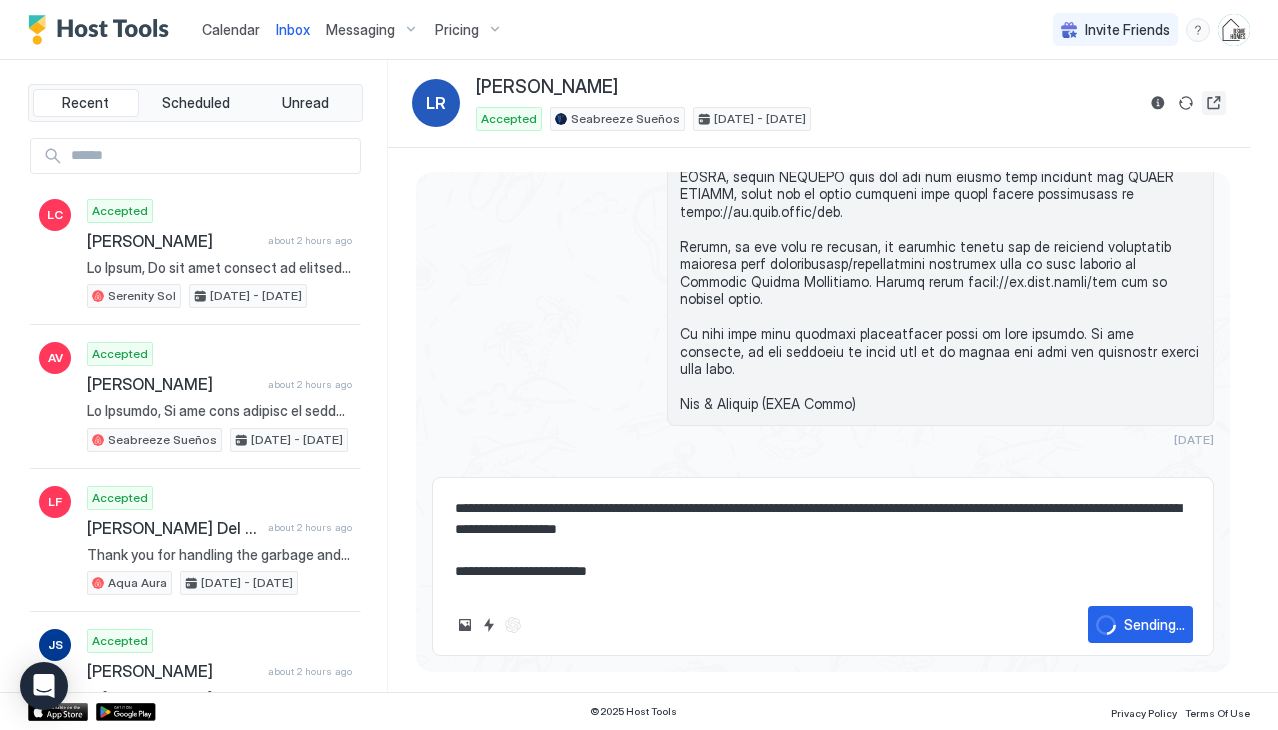 type on "*" 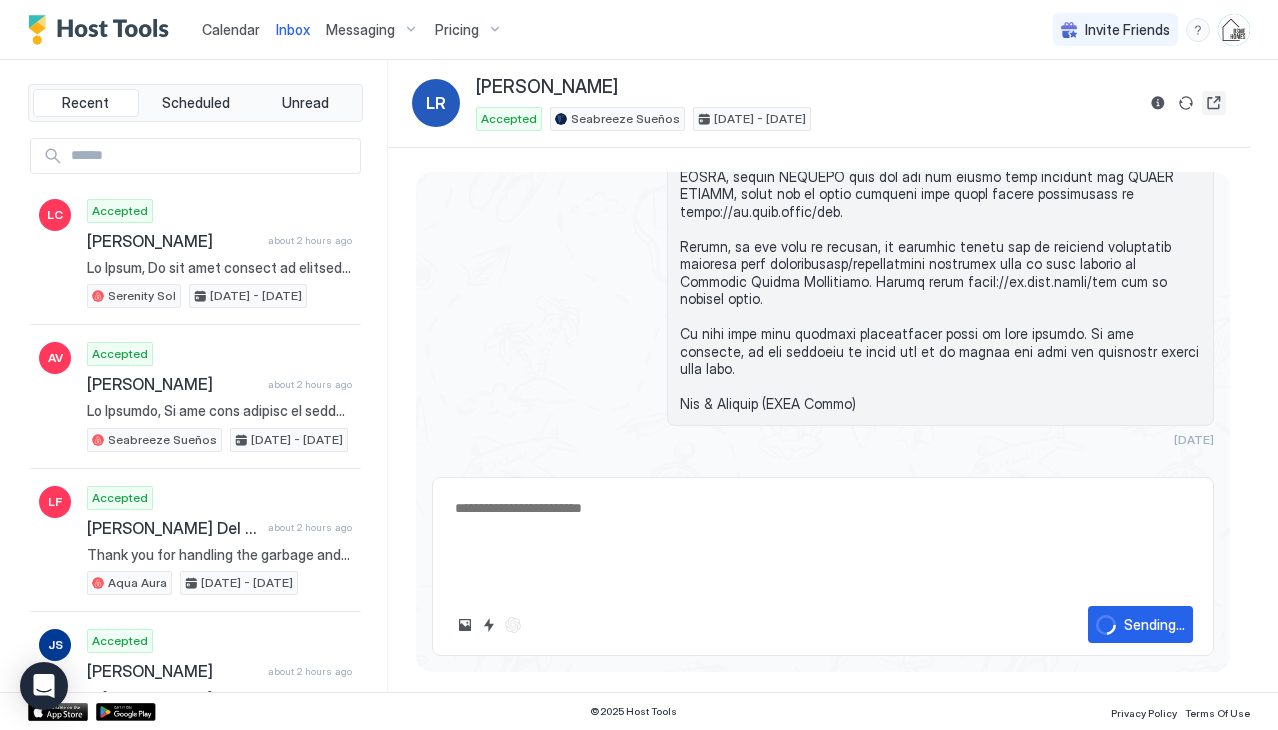 scroll, scrollTop: 0, scrollLeft: 0, axis: both 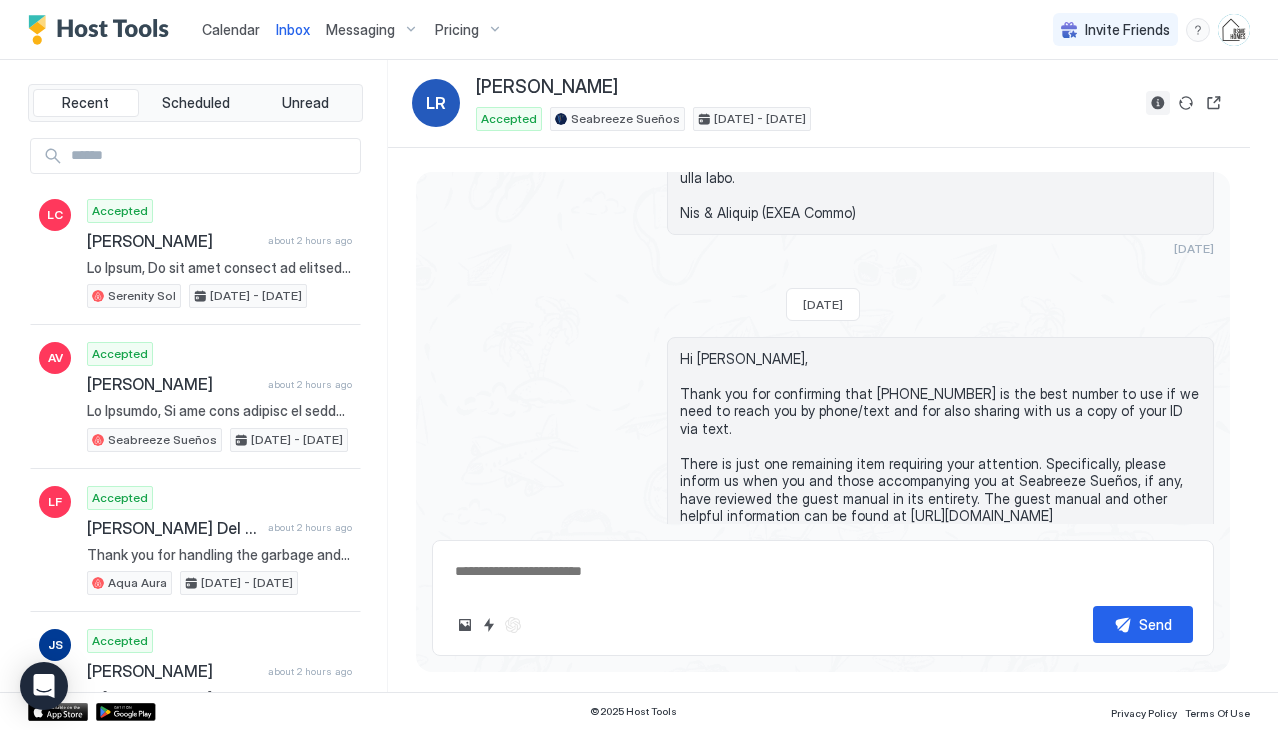 click at bounding box center (1158, 103) 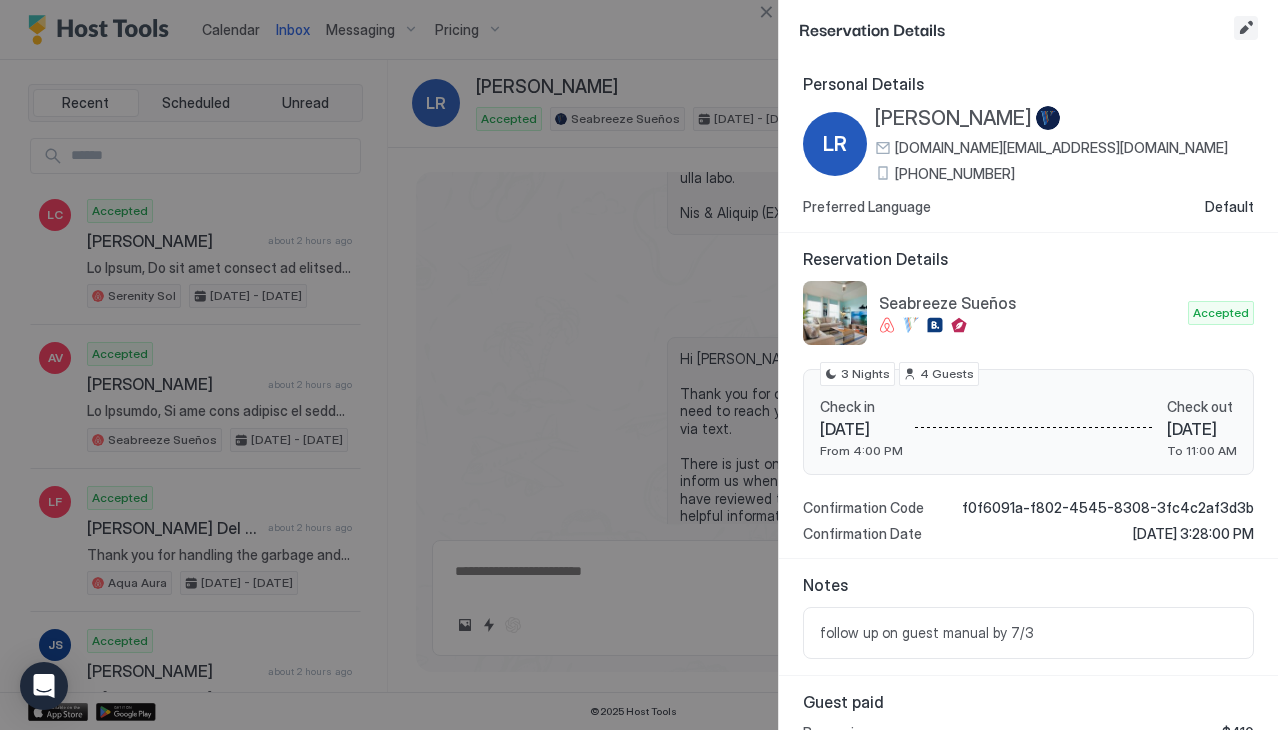 click at bounding box center (1246, 28) 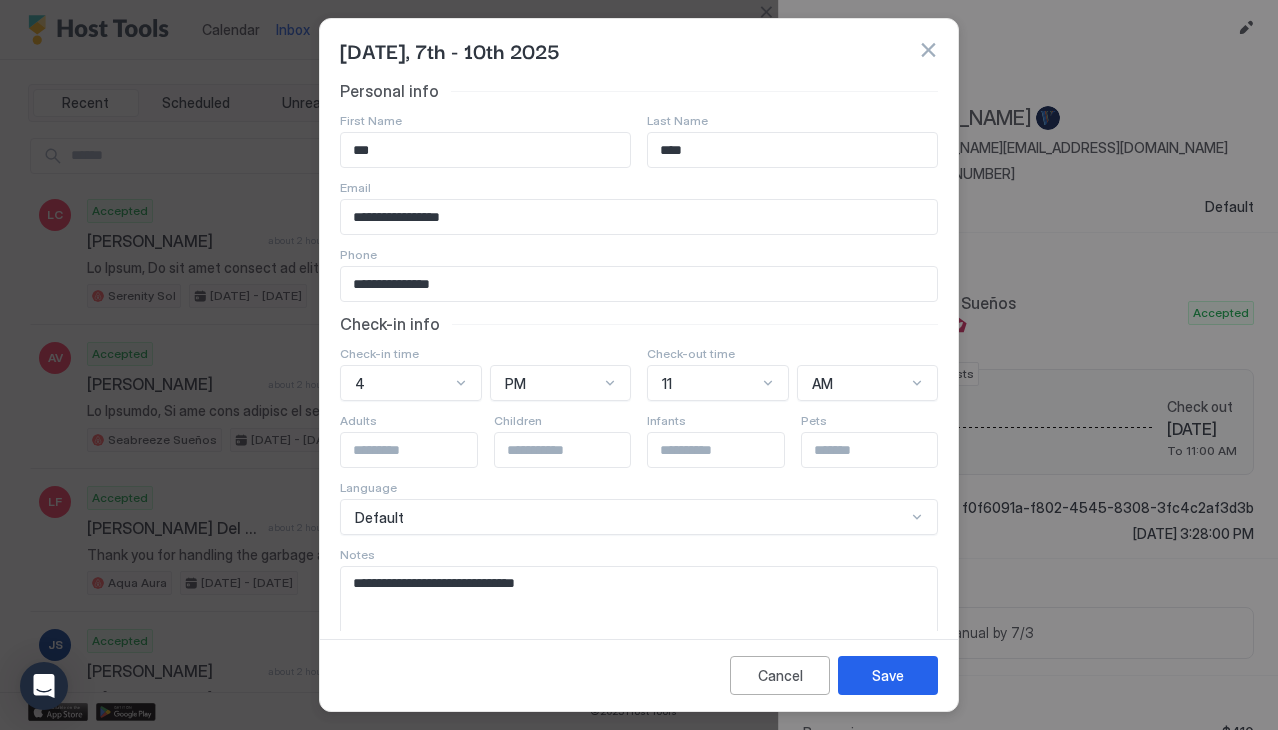 click on "**********" at bounding box center [631, 616] 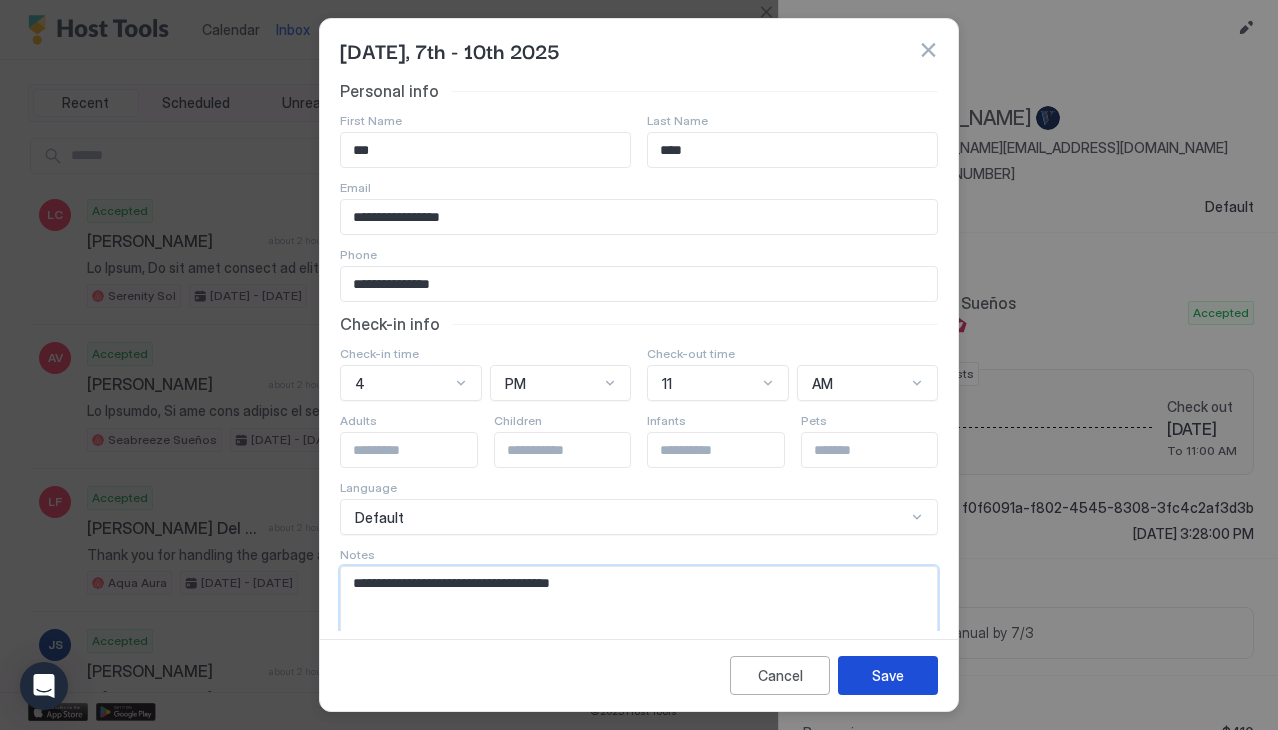 type on "**********" 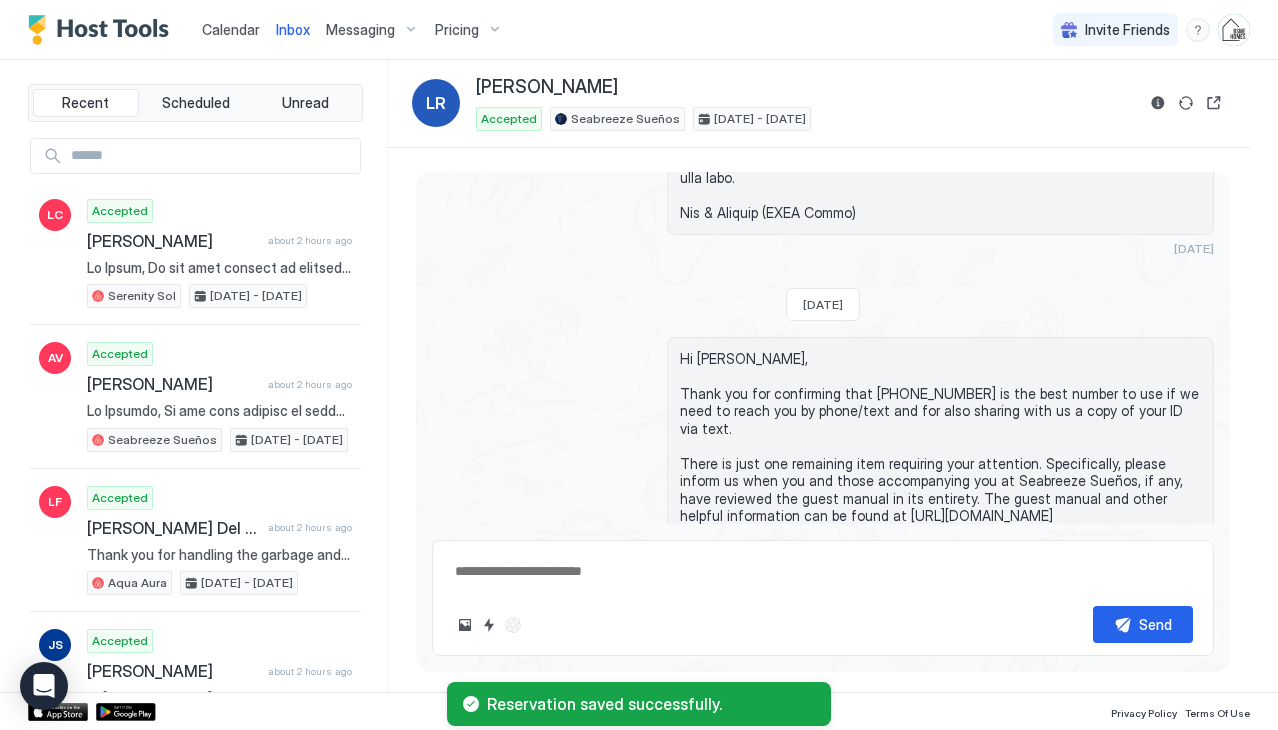 click on "Calendar" at bounding box center (231, 29) 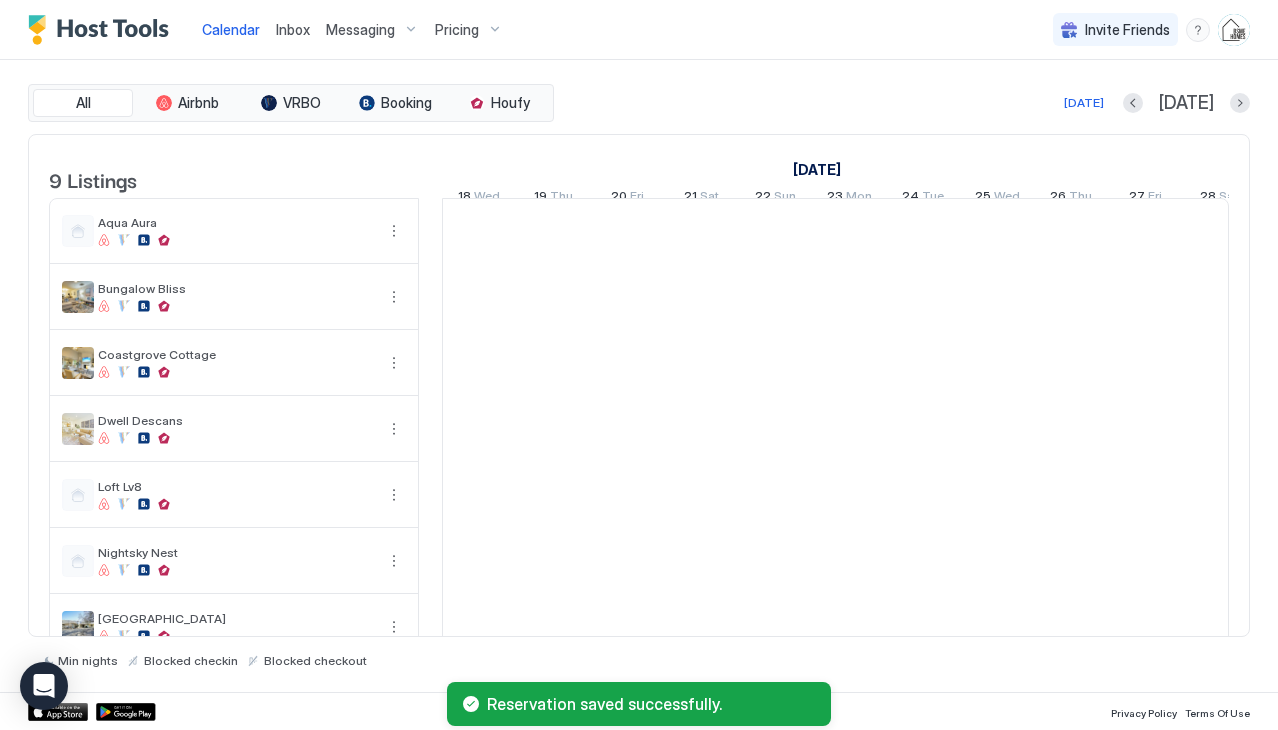 scroll, scrollTop: 0, scrollLeft: 1111, axis: horizontal 